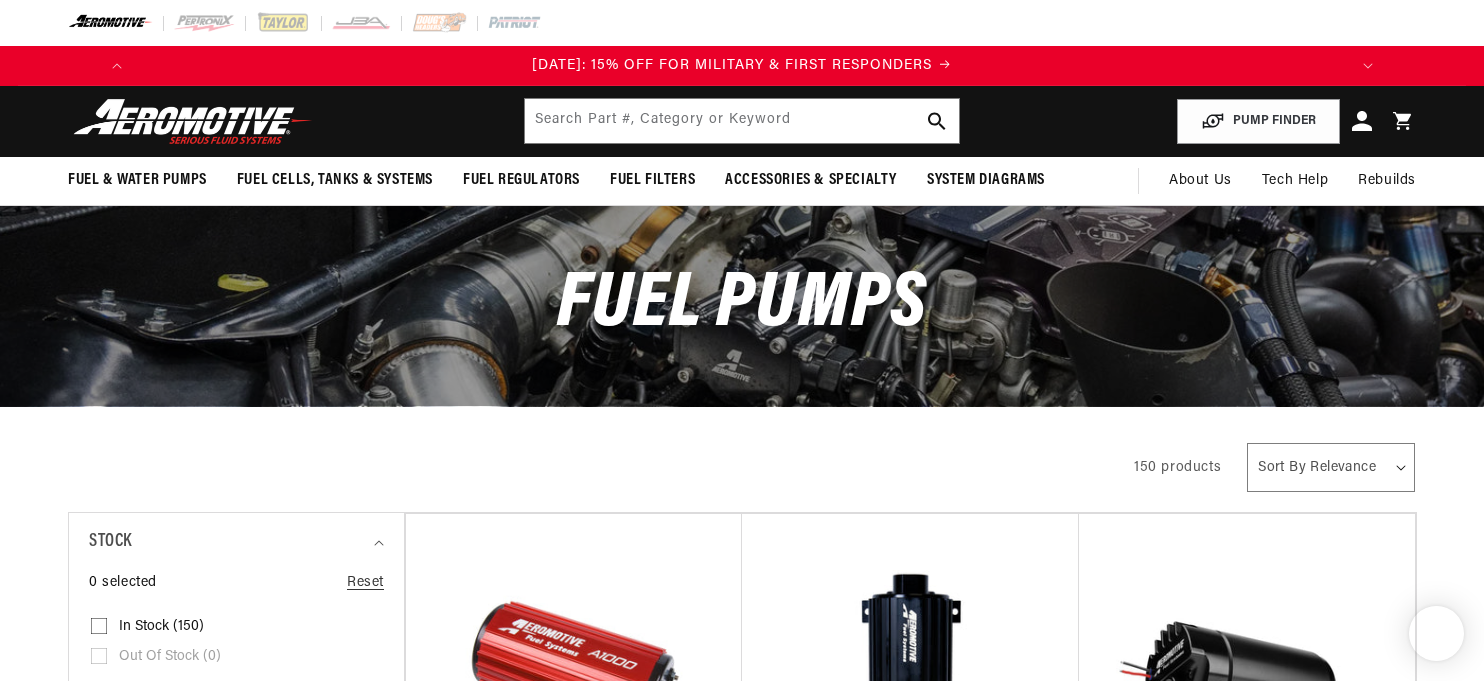 scroll, scrollTop: 0, scrollLeft: 0, axis: both 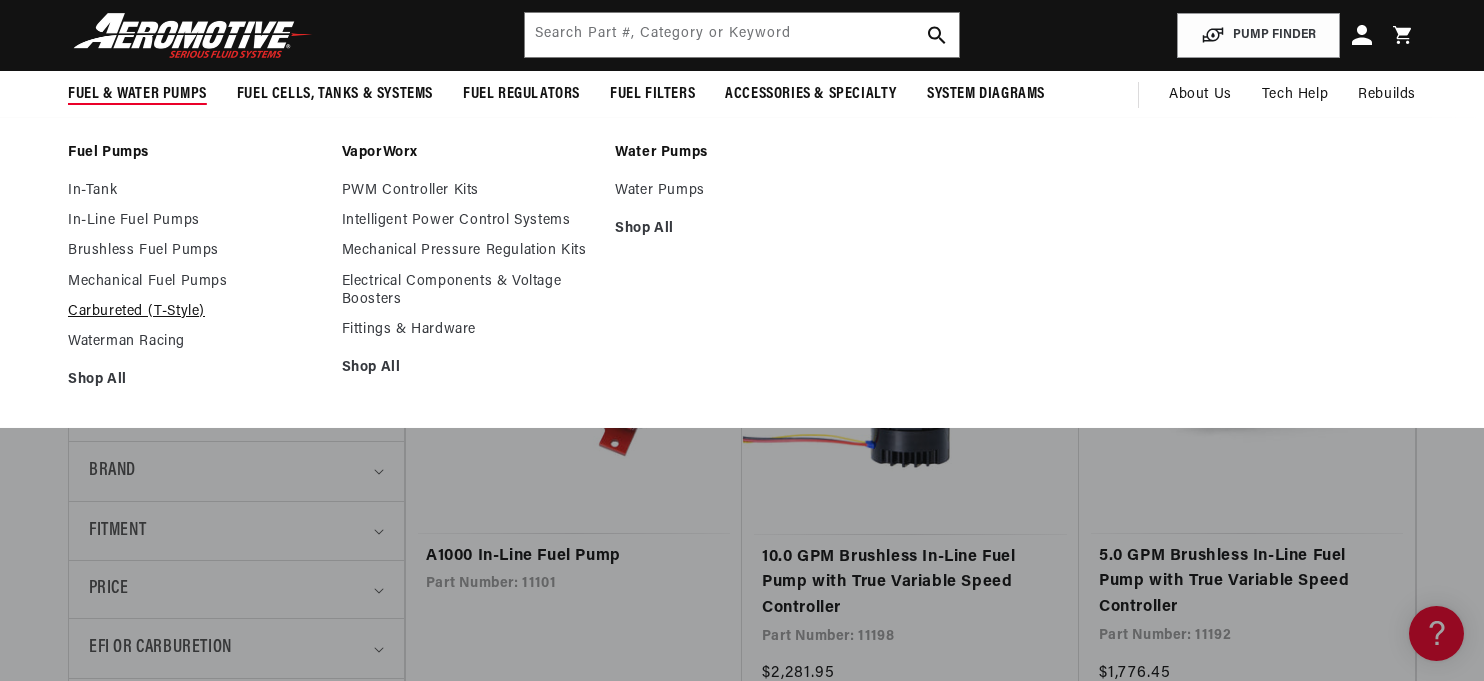 click on "Carbureted (T-Style)" at bounding box center [195, 312] 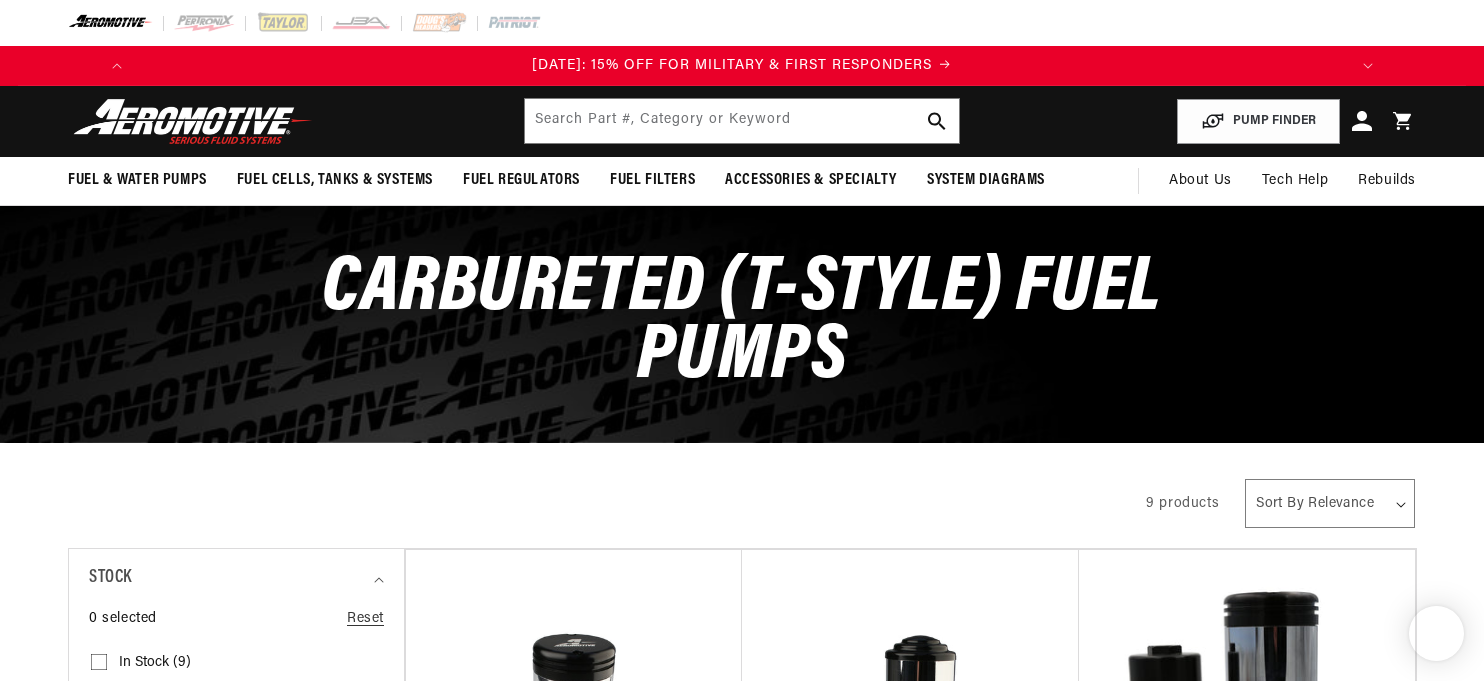 scroll, scrollTop: 0, scrollLeft: 0, axis: both 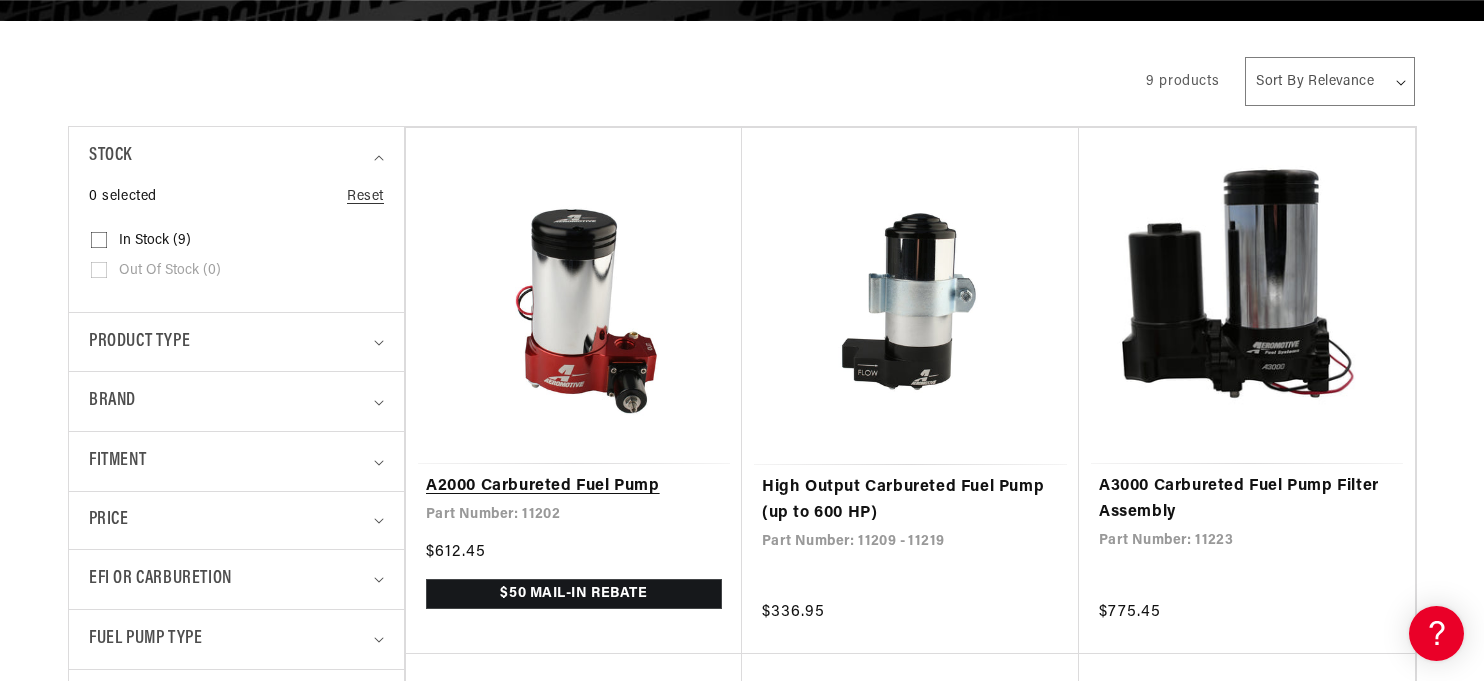 click on "A2000 Carbureted Fuel Pump" at bounding box center [574, 487] 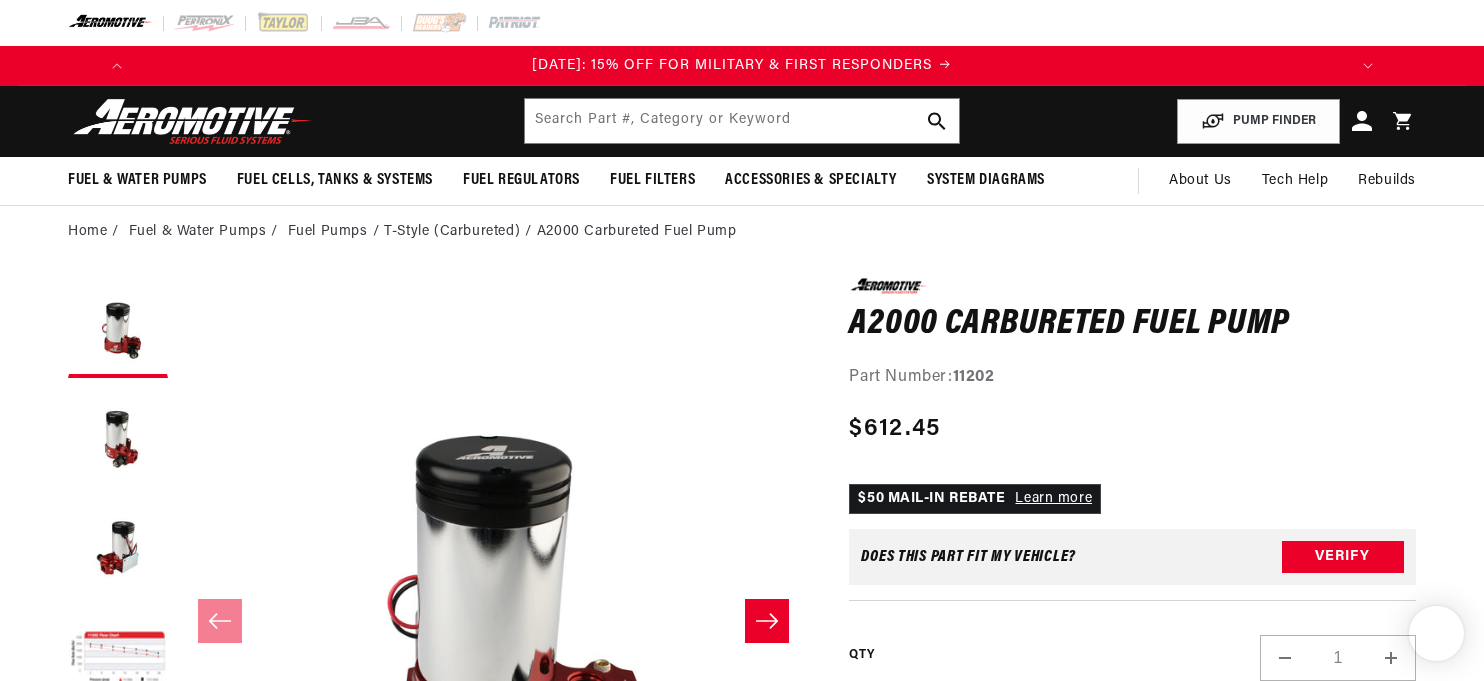 scroll, scrollTop: 326, scrollLeft: 0, axis: vertical 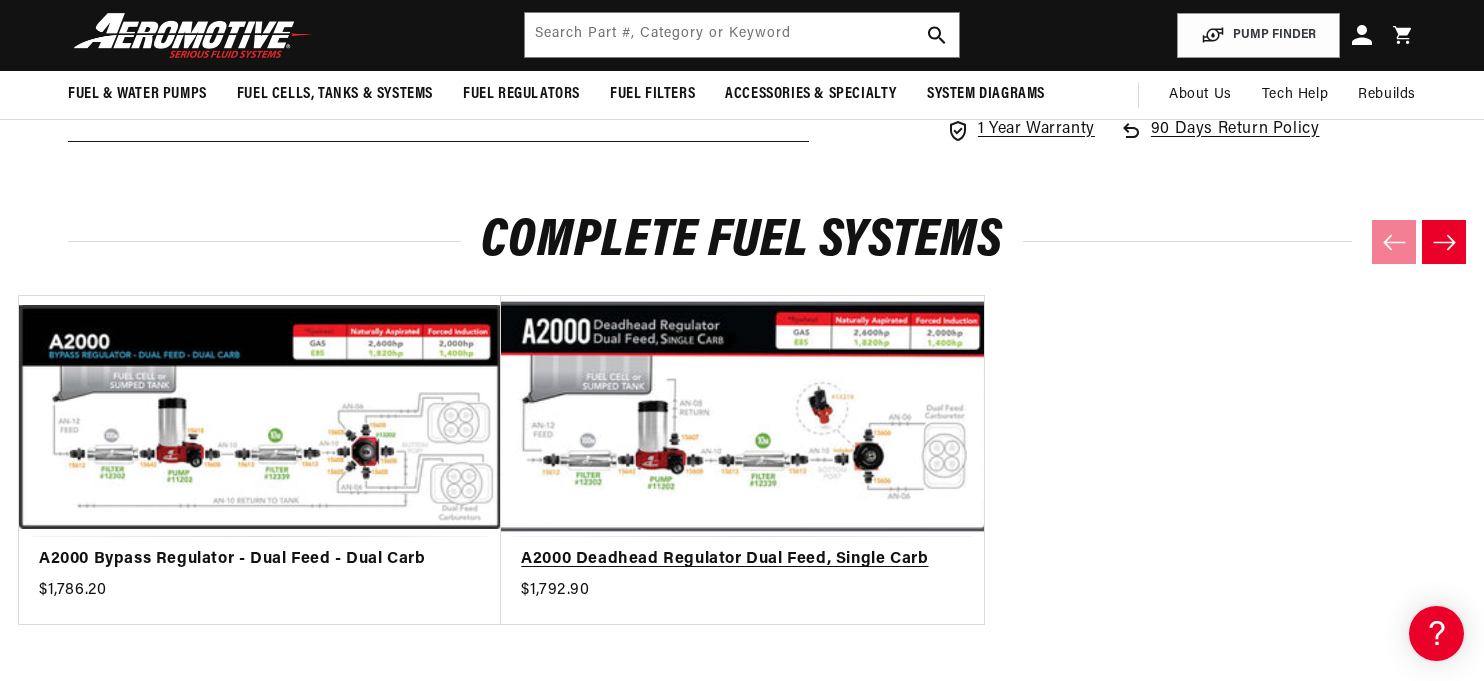 click on "A2000 Deadhead Regulator Dual Feed, Single Carb" at bounding box center [732, 560] 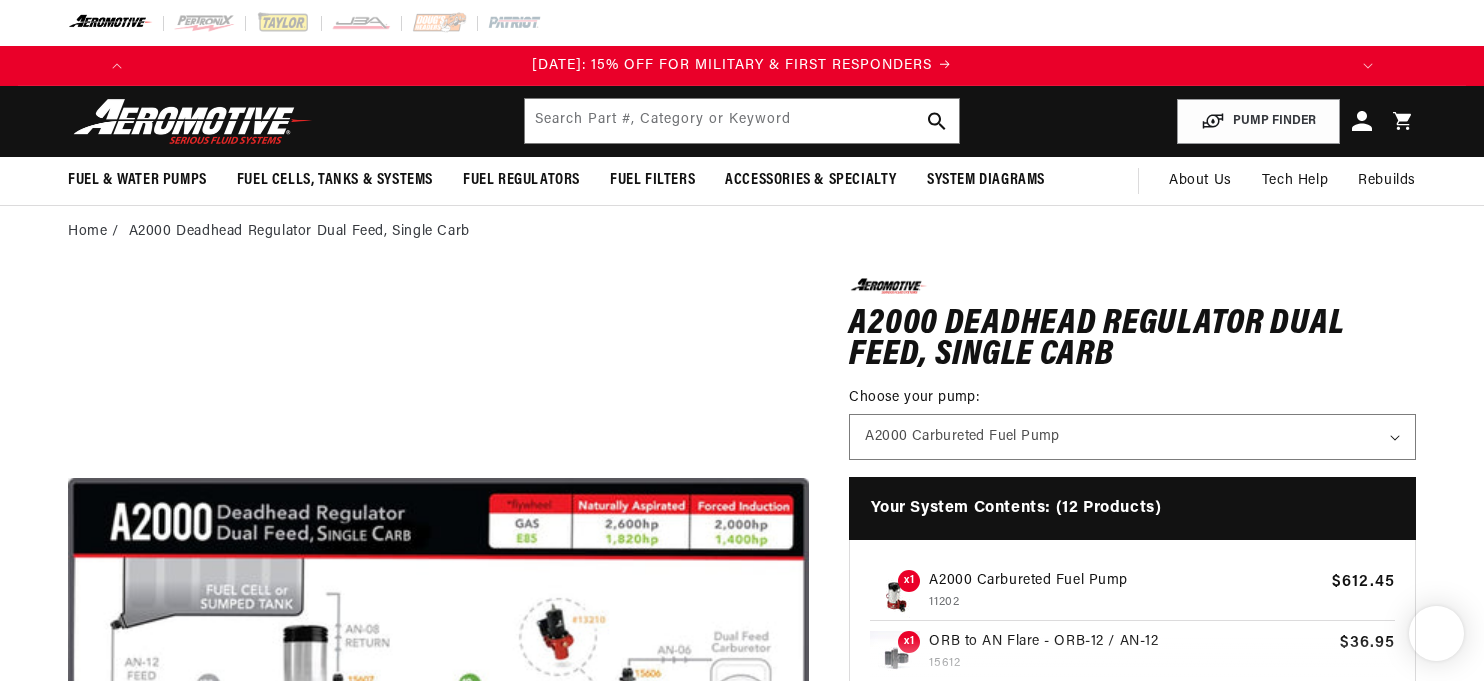 scroll, scrollTop: 0, scrollLeft: 0, axis: both 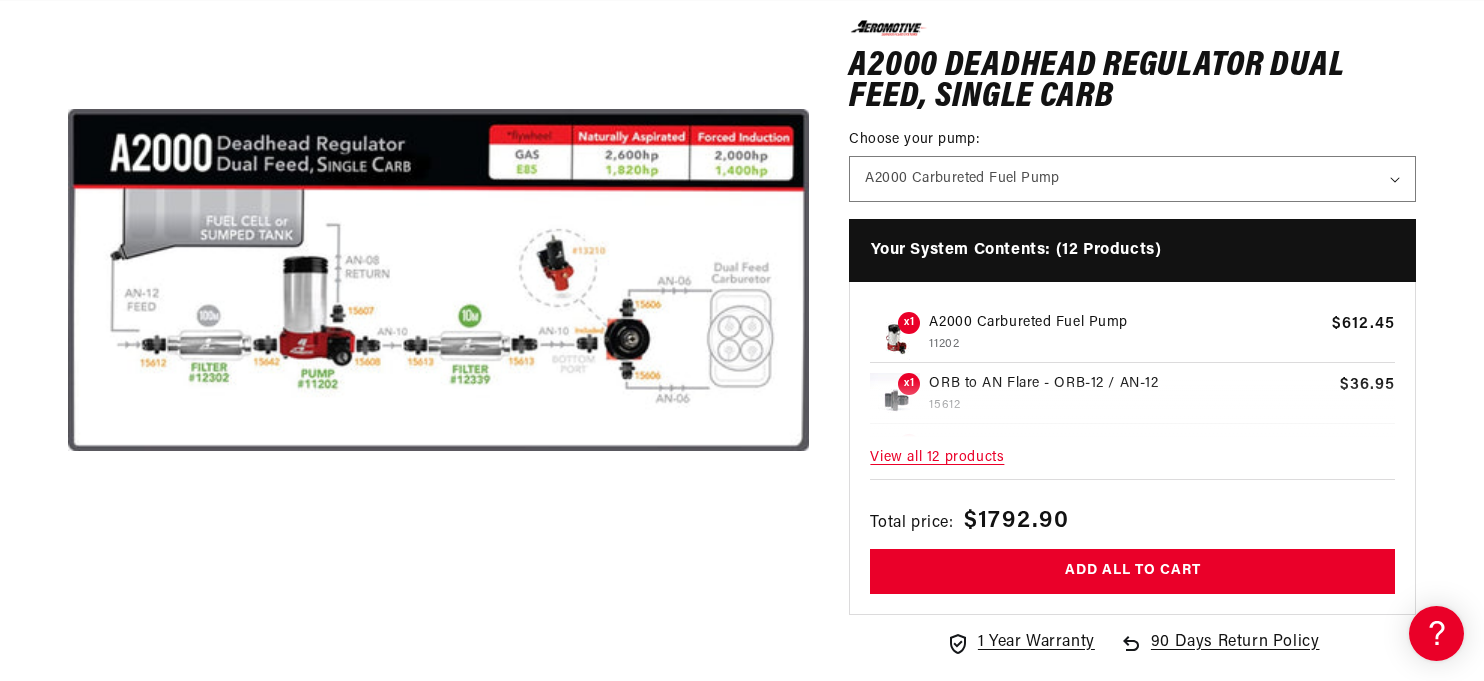 click on "Open media 1 in modal" at bounding box center (68, 651) 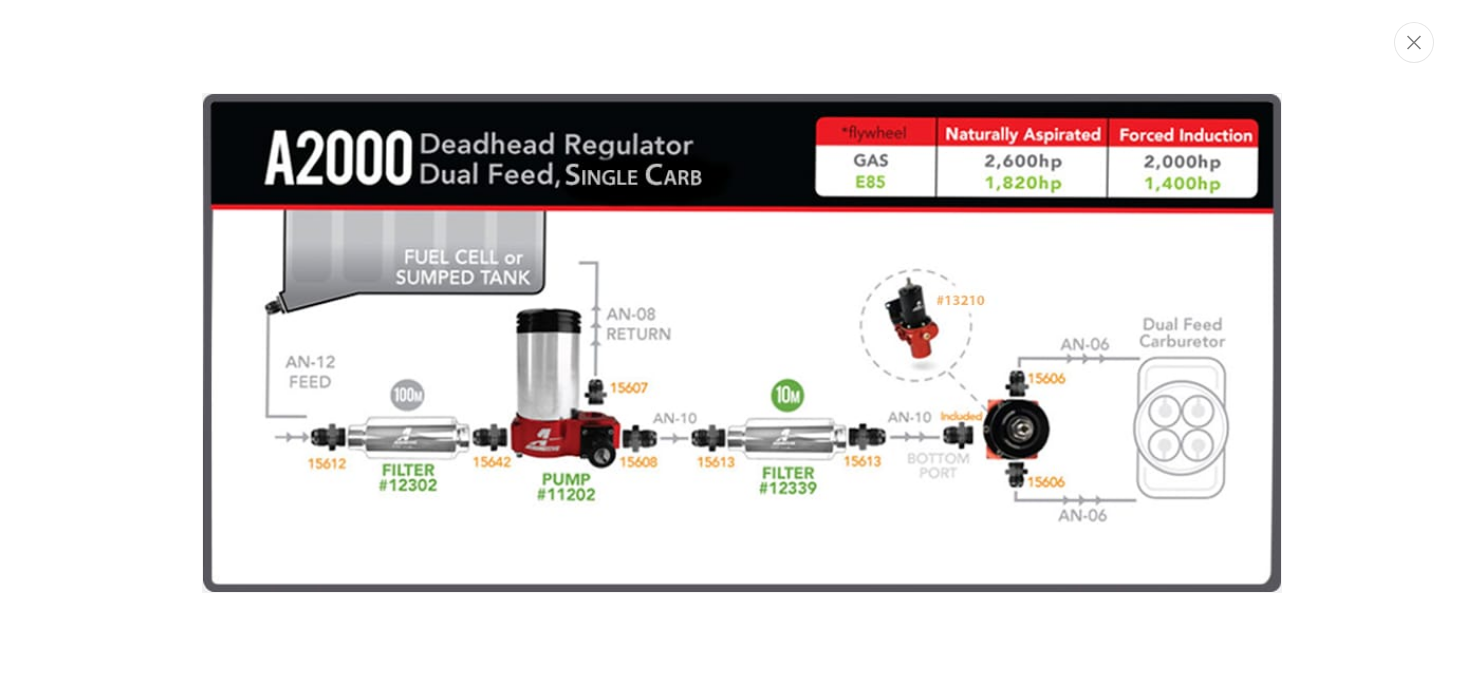 scroll, scrollTop: 0, scrollLeft: 2492, axis: horizontal 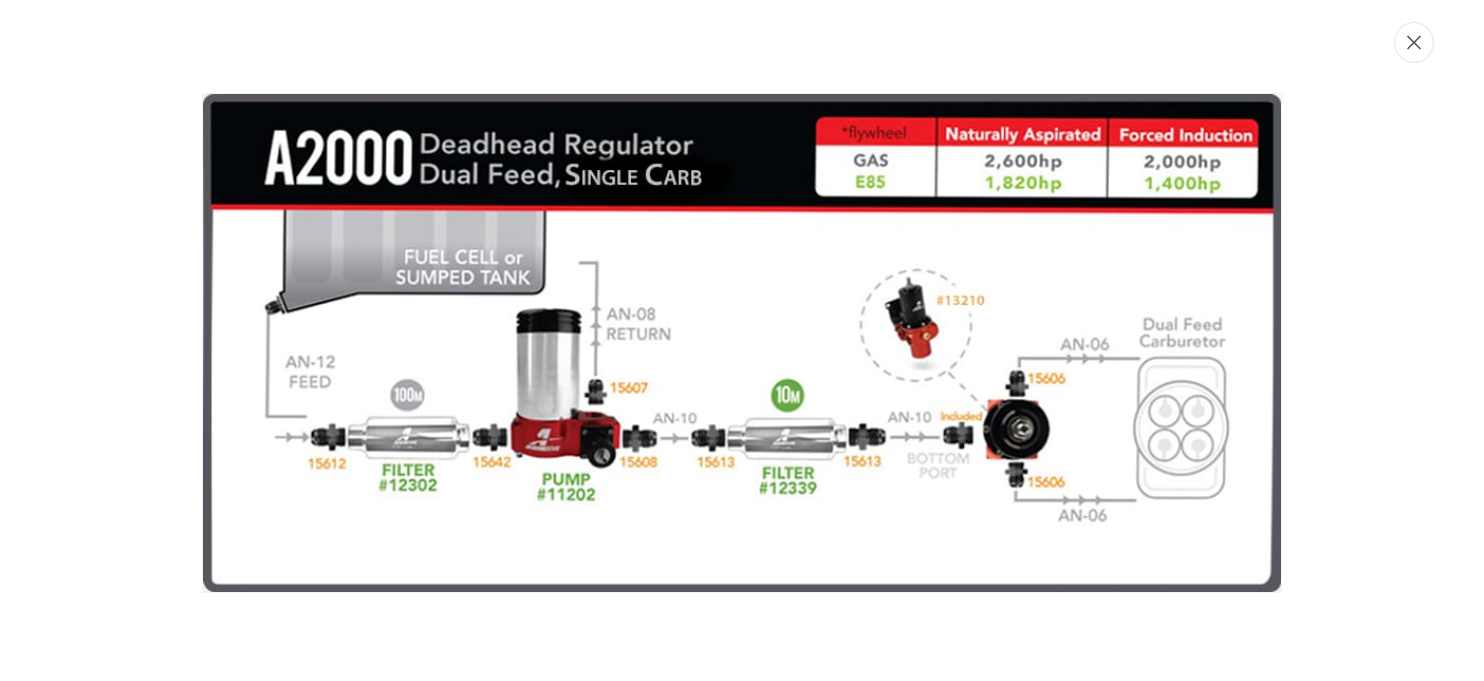 click at bounding box center [1414, 42] 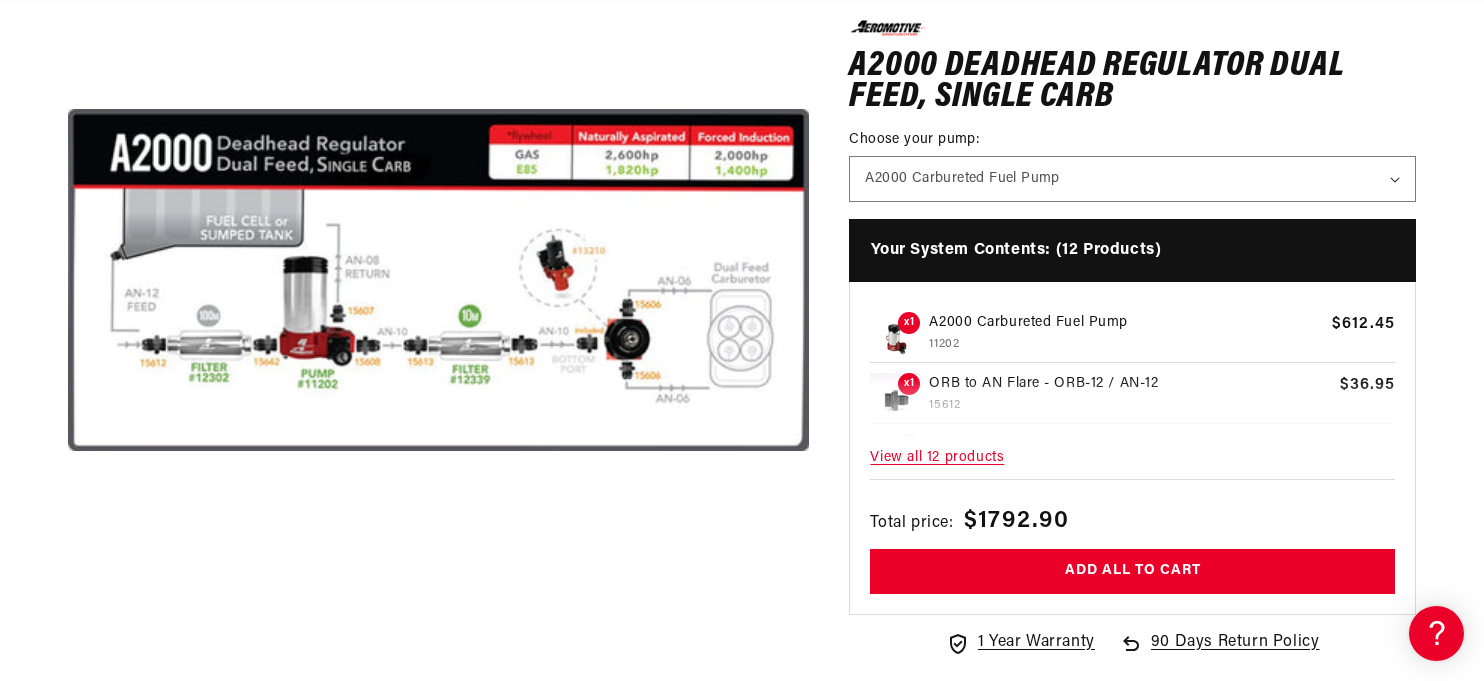 scroll, scrollTop: 2, scrollLeft: 0, axis: vertical 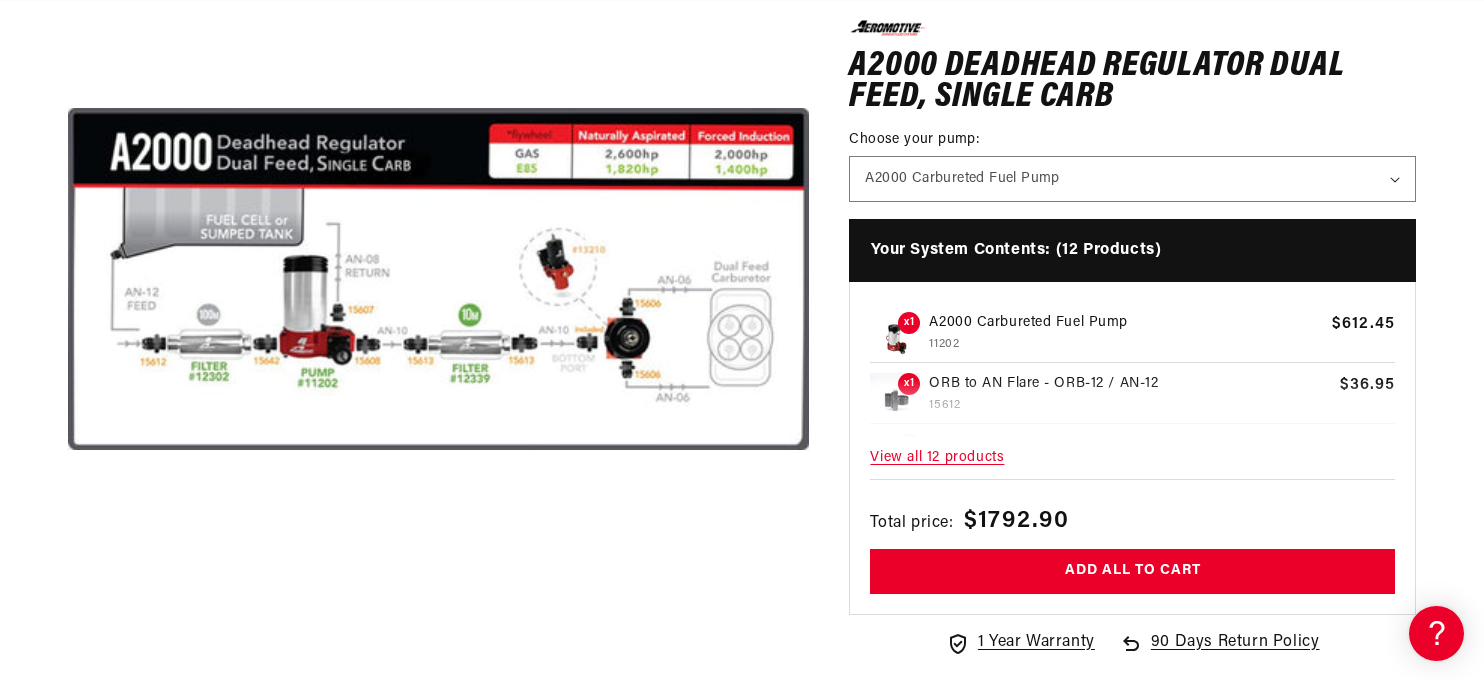 click on "View all 12 products" at bounding box center [1132, 457] 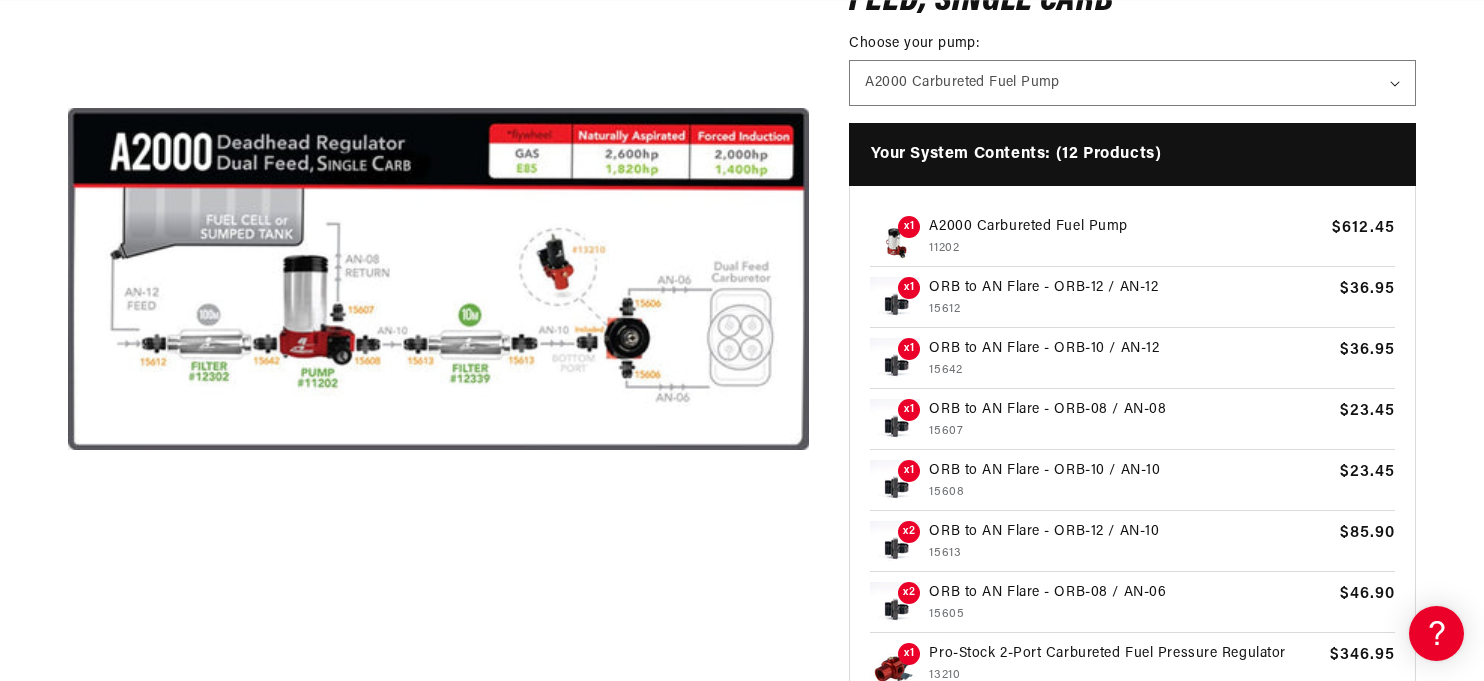 scroll, scrollTop: 0, scrollLeft: 1246, axis: horizontal 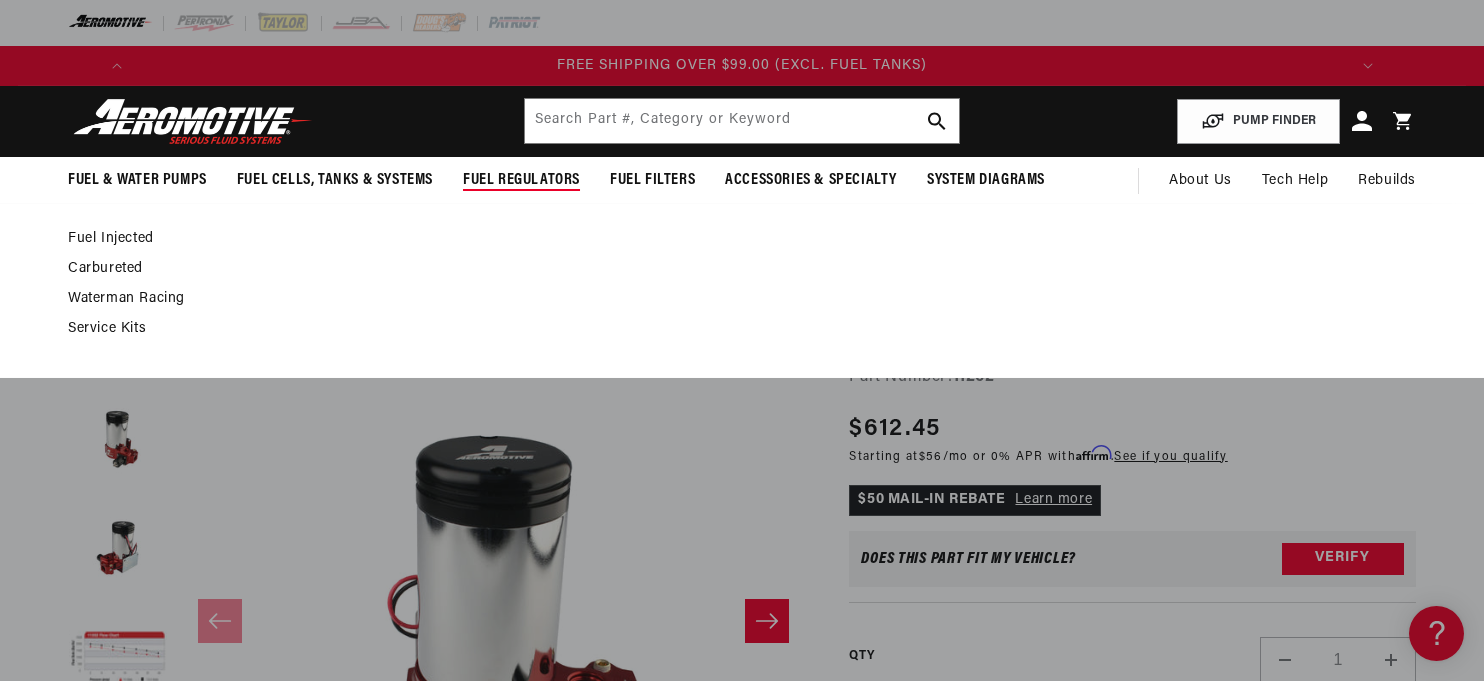 click on "Carbureted" at bounding box center [732, 269] 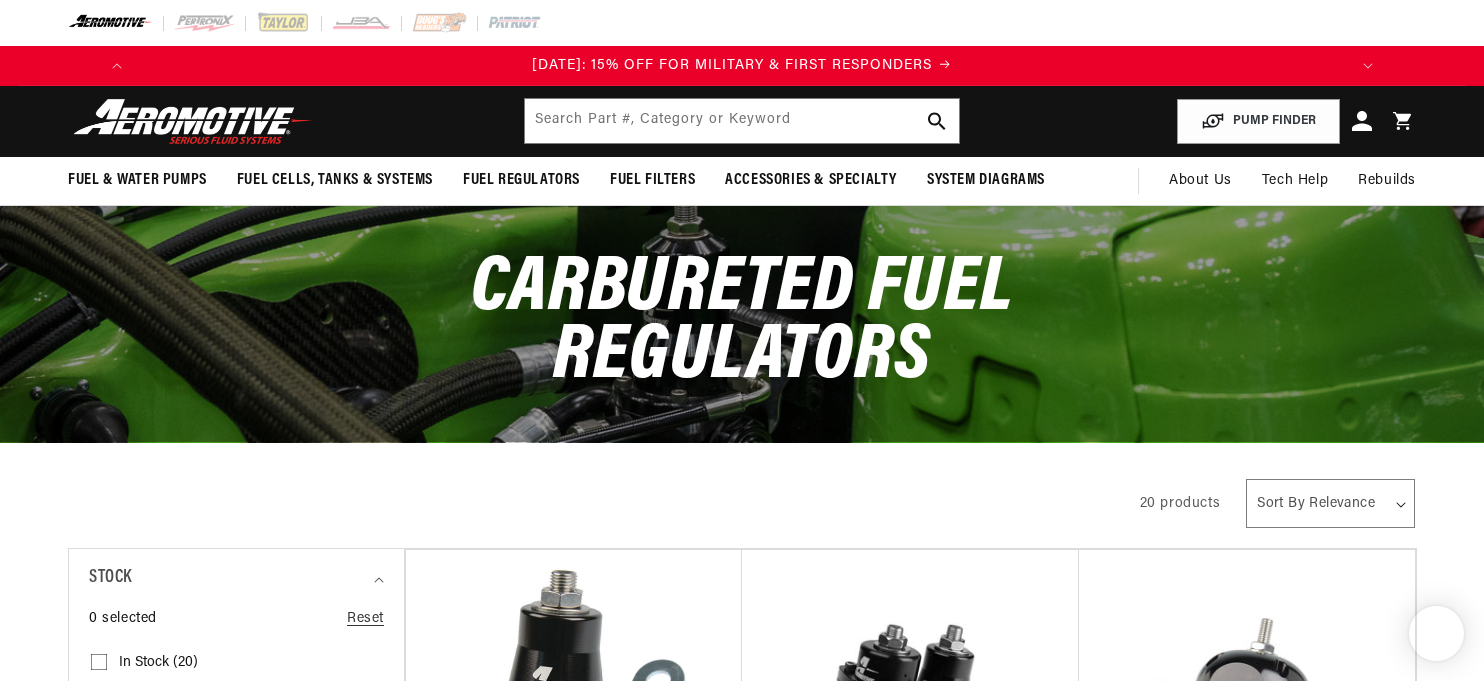 scroll, scrollTop: 0, scrollLeft: 0, axis: both 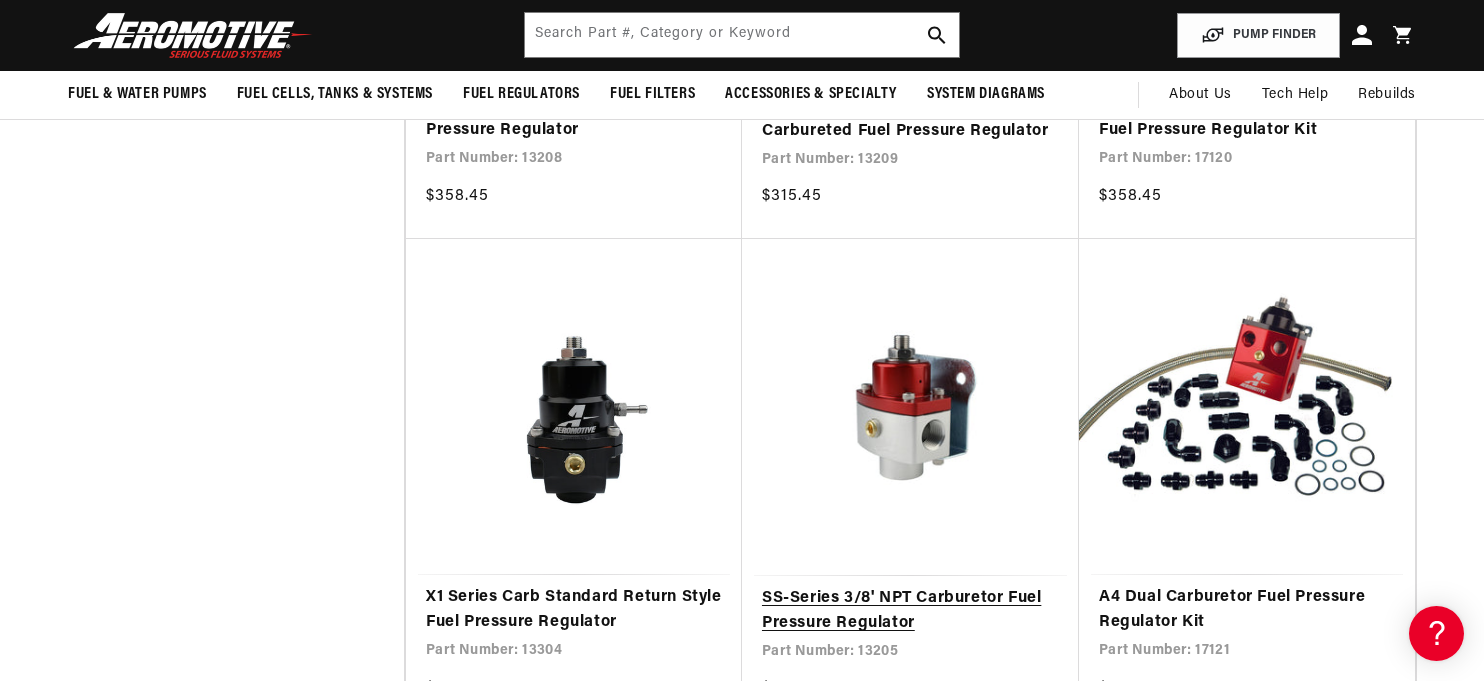 click on "SS-Series 3/8' NPT Carburetor Fuel Pressure Regulator" at bounding box center [910, 611] 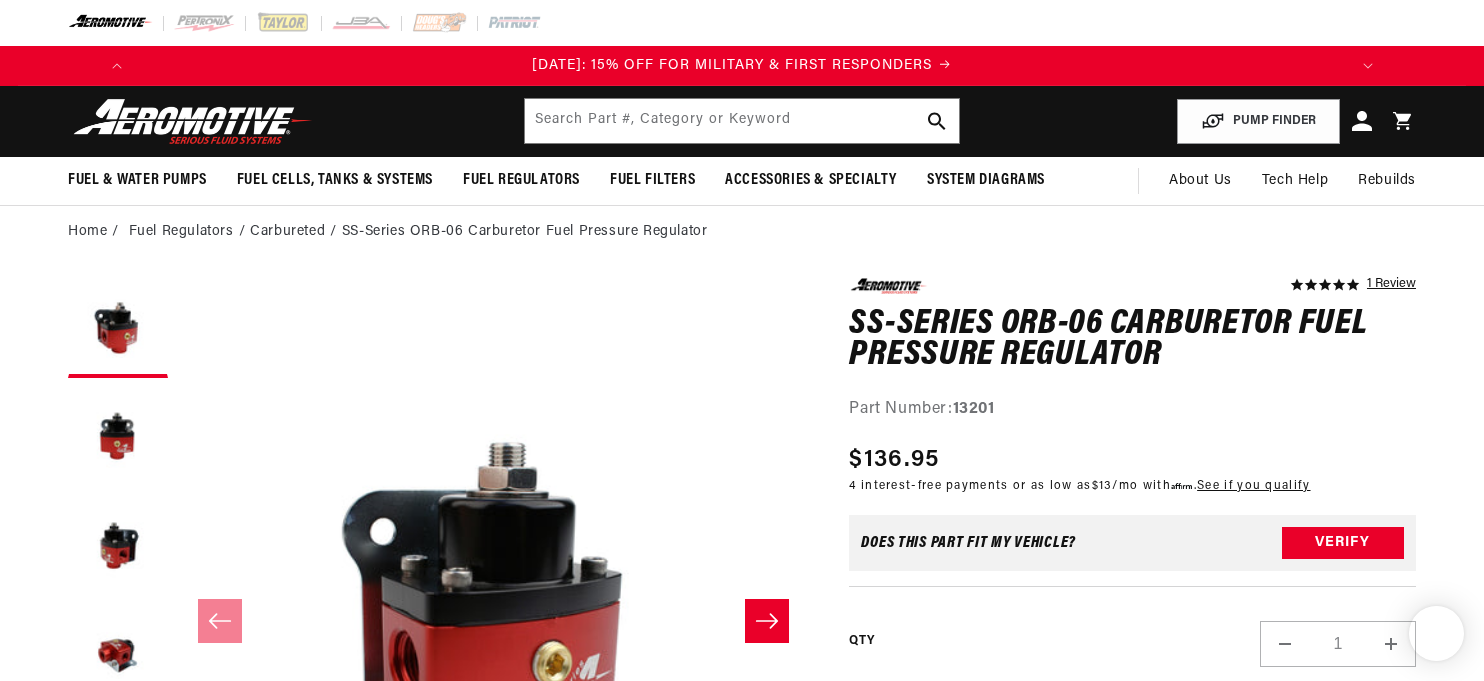 scroll, scrollTop: 0, scrollLeft: 0, axis: both 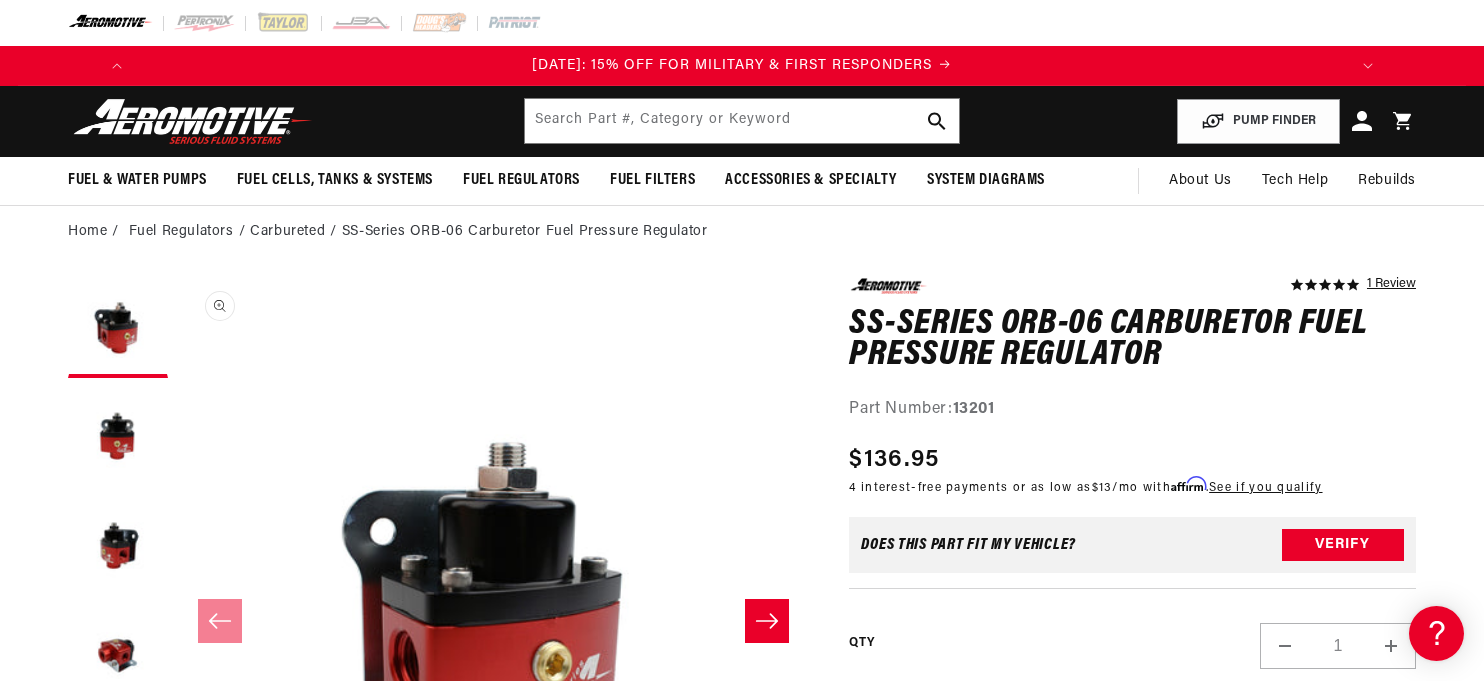 click on "Open media 1 in modal" at bounding box center (178, 910) 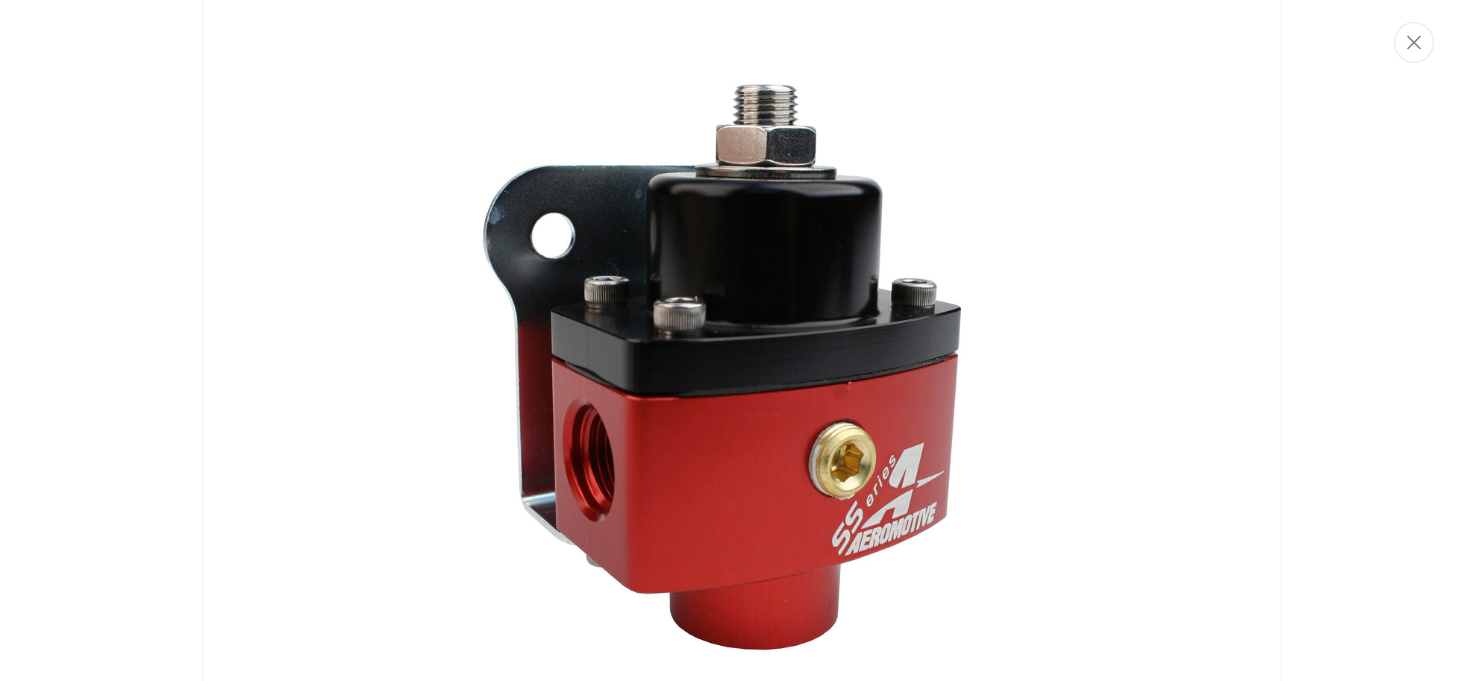 scroll, scrollTop: 39, scrollLeft: 0, axis: vertical 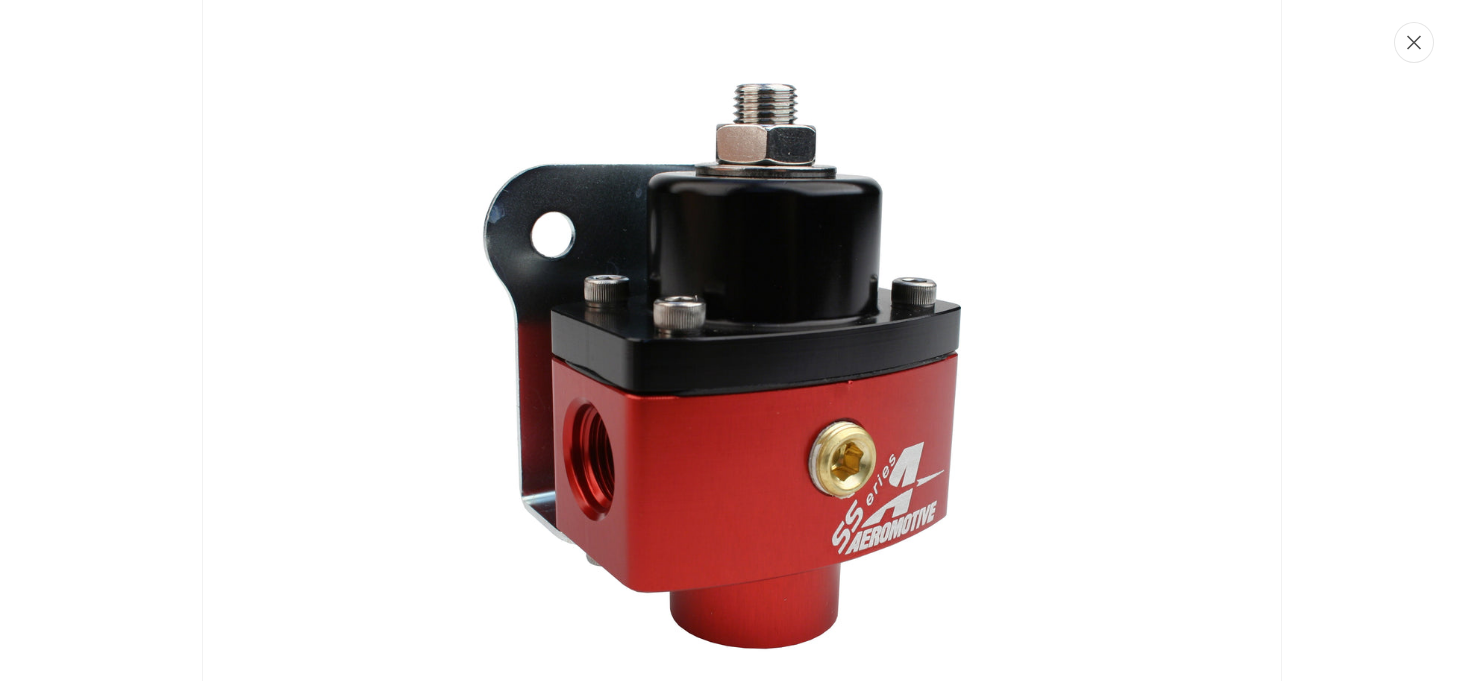 click 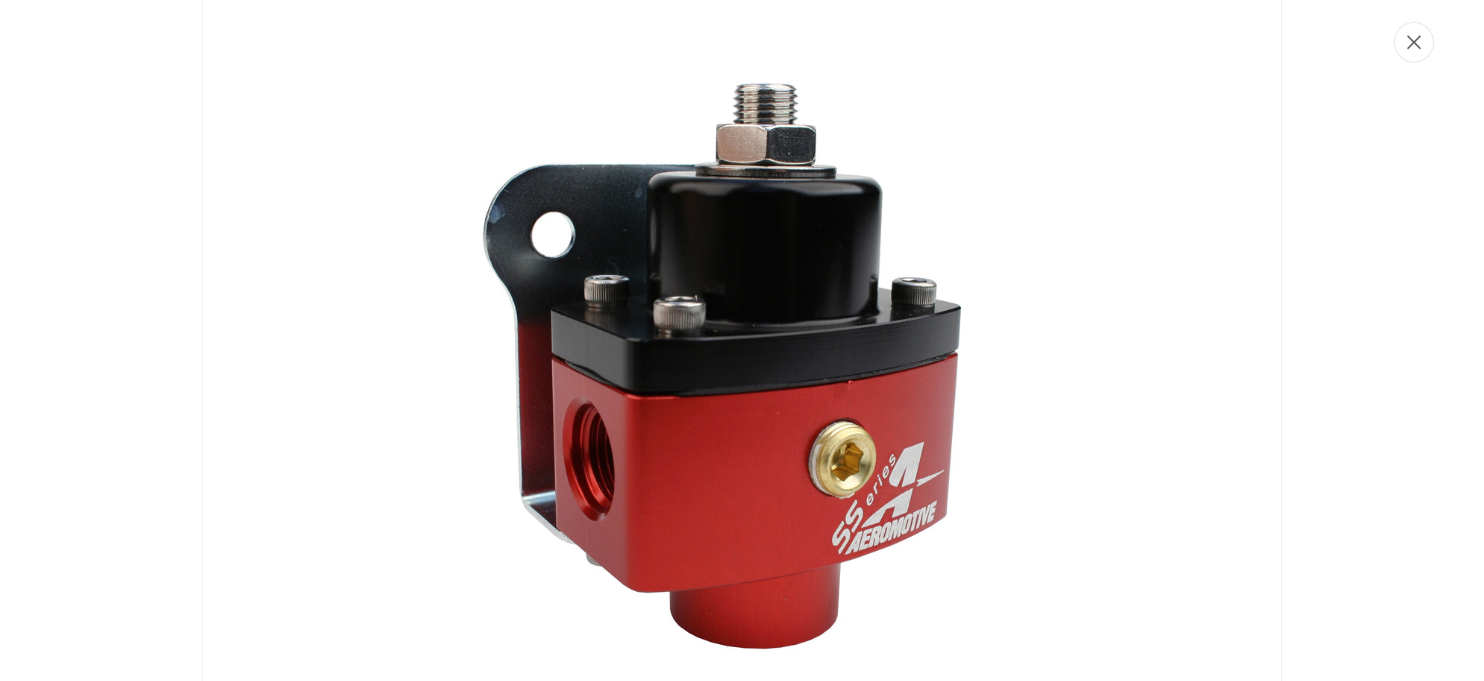 scroll, scrollTop: 1, scrollLeft: 0, axis: vertical 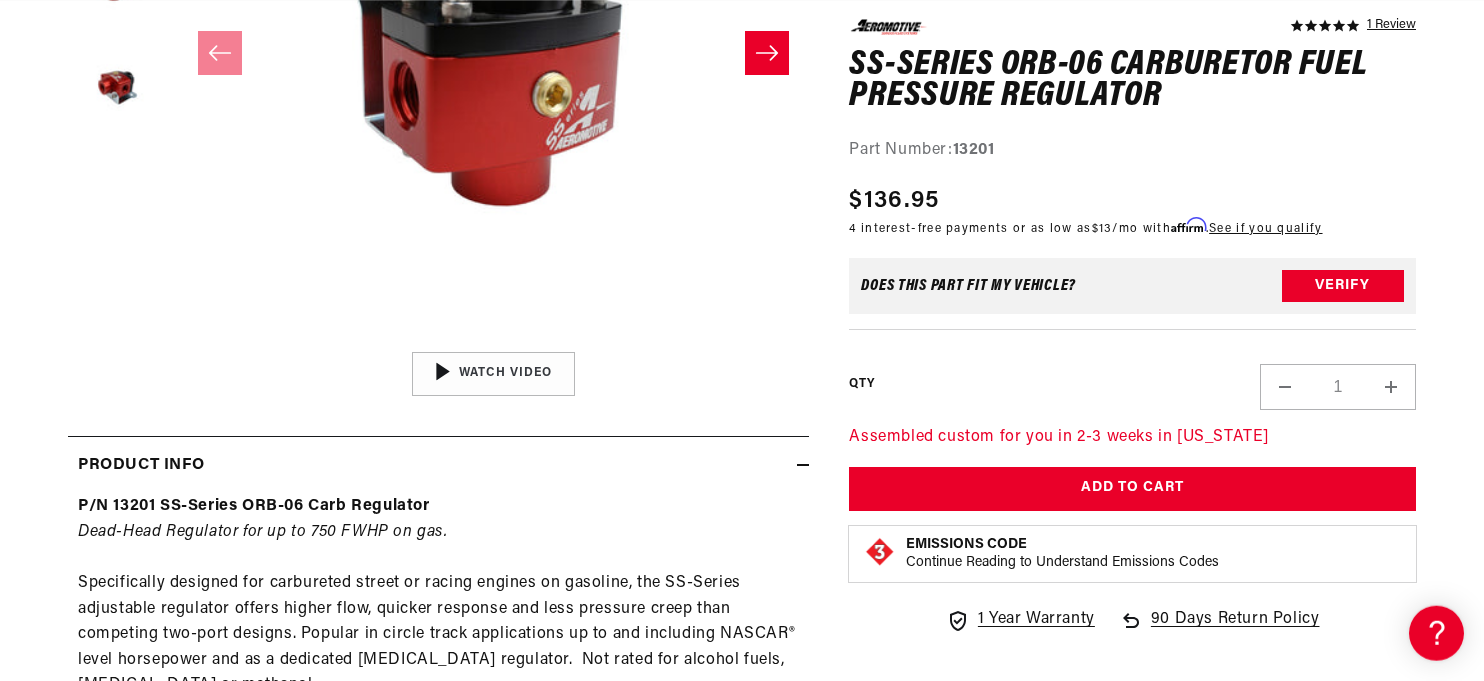 click on "P/N 13201 SS-Series ORB-06 Carb Regulator Dead-Head Regulator for up to 750 FWHP on gas. Specifically designed for carbureted street or racing engines on gasoline, the SS-Series adjustable regulator offers higher flow, quicker response and less pressure creep than competing two-port designs. Popular in circle track applications up to and including NASCAR® level horsepower and as a dedicated nitrous regulator.  Not rated for alcohol fuels, ethanol or methanol.
Adjustable from 5-10 PSI.
P/N 13201 provides ORB-06 inlet and outlet ports.
Dedicated 1/8' NPT gauge port.
Regulator re-seats when the needle and seat closes, preventing pressure creep.
Mounting bracket included.
This product is not legal for sale or use on emission-controlled vehicles except when used as a direct replacement part matching OEM specifications.
Not rated for alcohol fuels, ethanol or methanol. Available in kit form with port fittings, braided line and hose ends for Holley style Carbs under  P/N 17120 ." at bounding box center [438, 988] 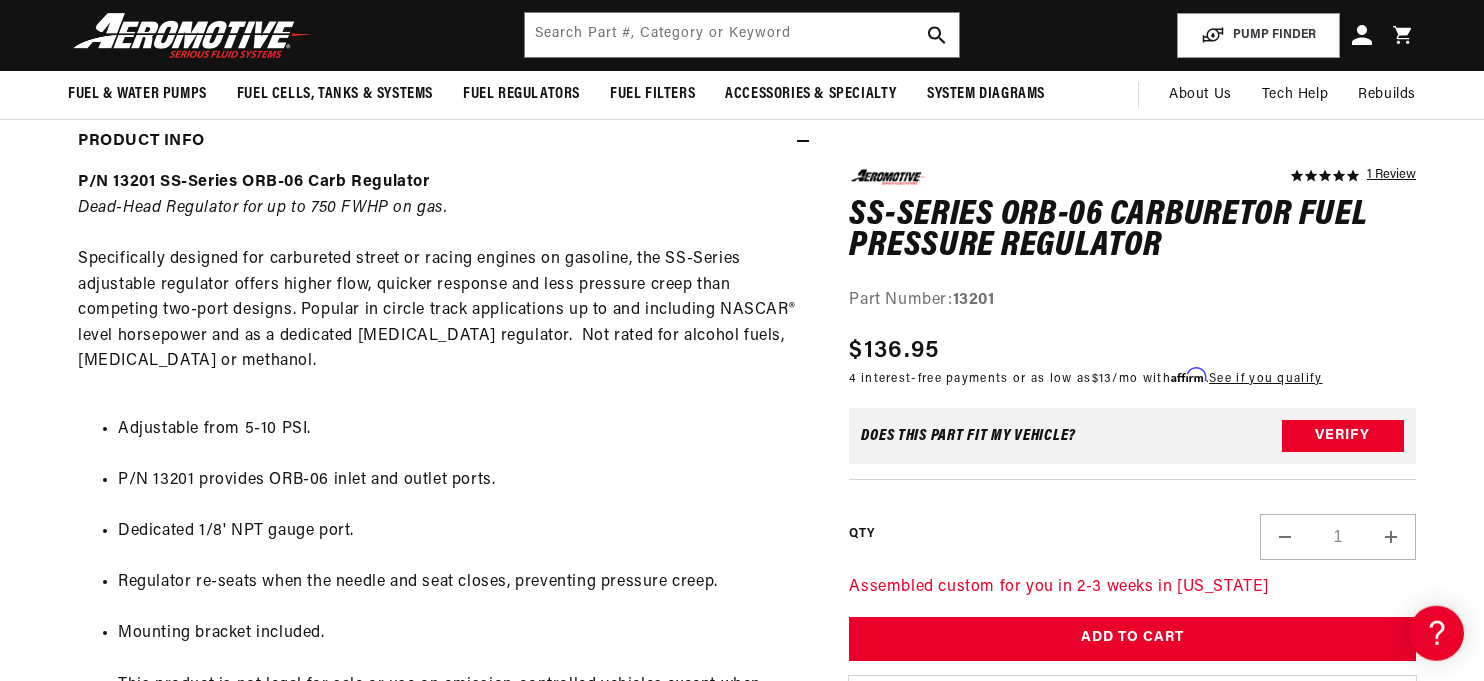 scroll, scrollTop: 884, scrollLeft: 0, axis: vertical 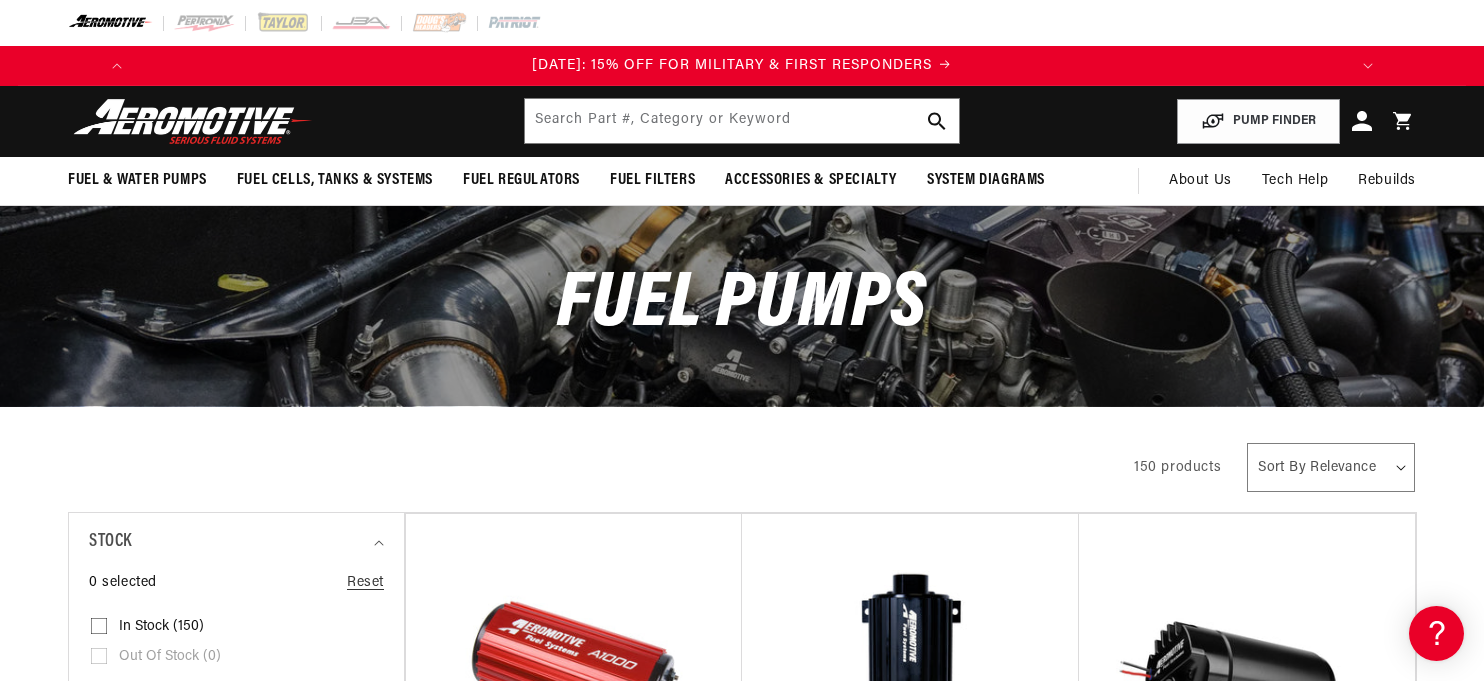 click on "All Products
150 products
Sort By
Relevance
Sort By
Price, Low to High
Sort By
Price, High to Low" 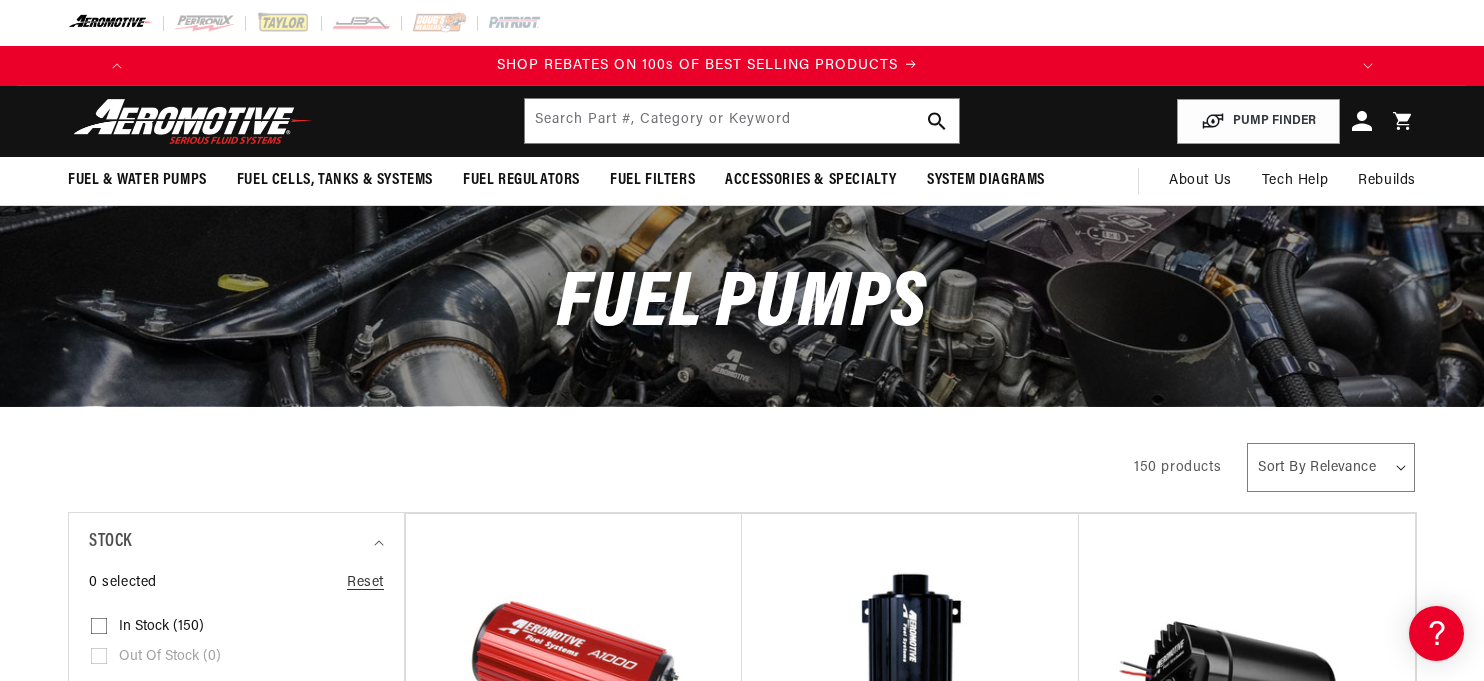 scroll, scrollTop: 0, scrollLeft: 1246, axis: horizontal 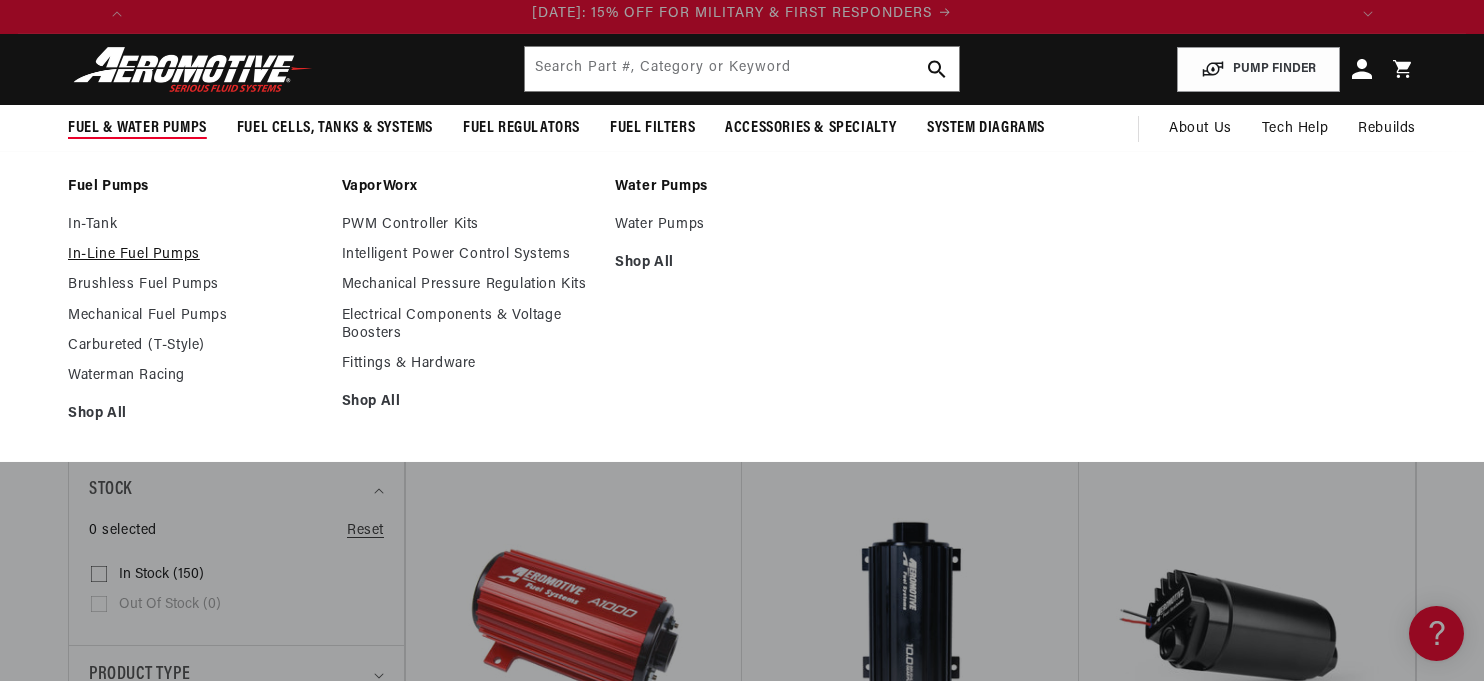 click on "In-Line Fuel Pumps" at bounding box center (195, 255) 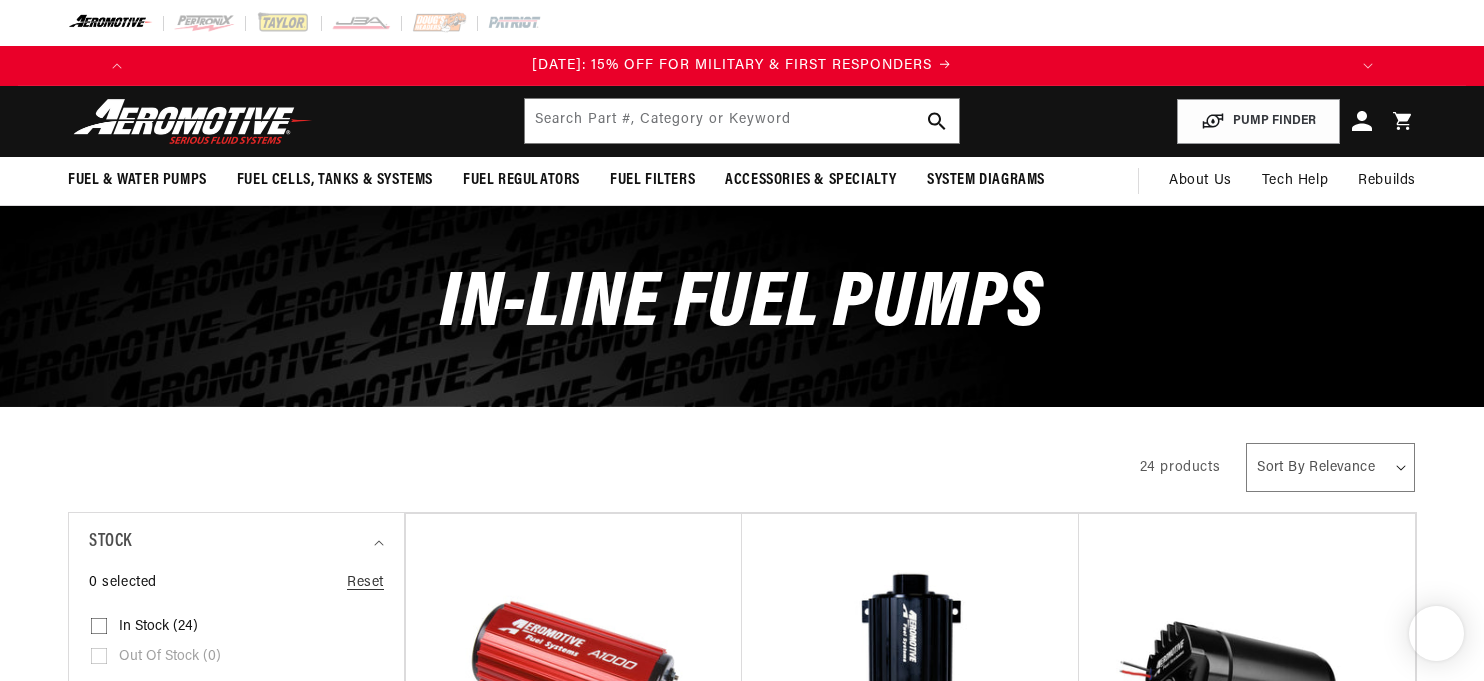 scroll, scrollTop: 162, scrollLeft: 0, axis: vertical 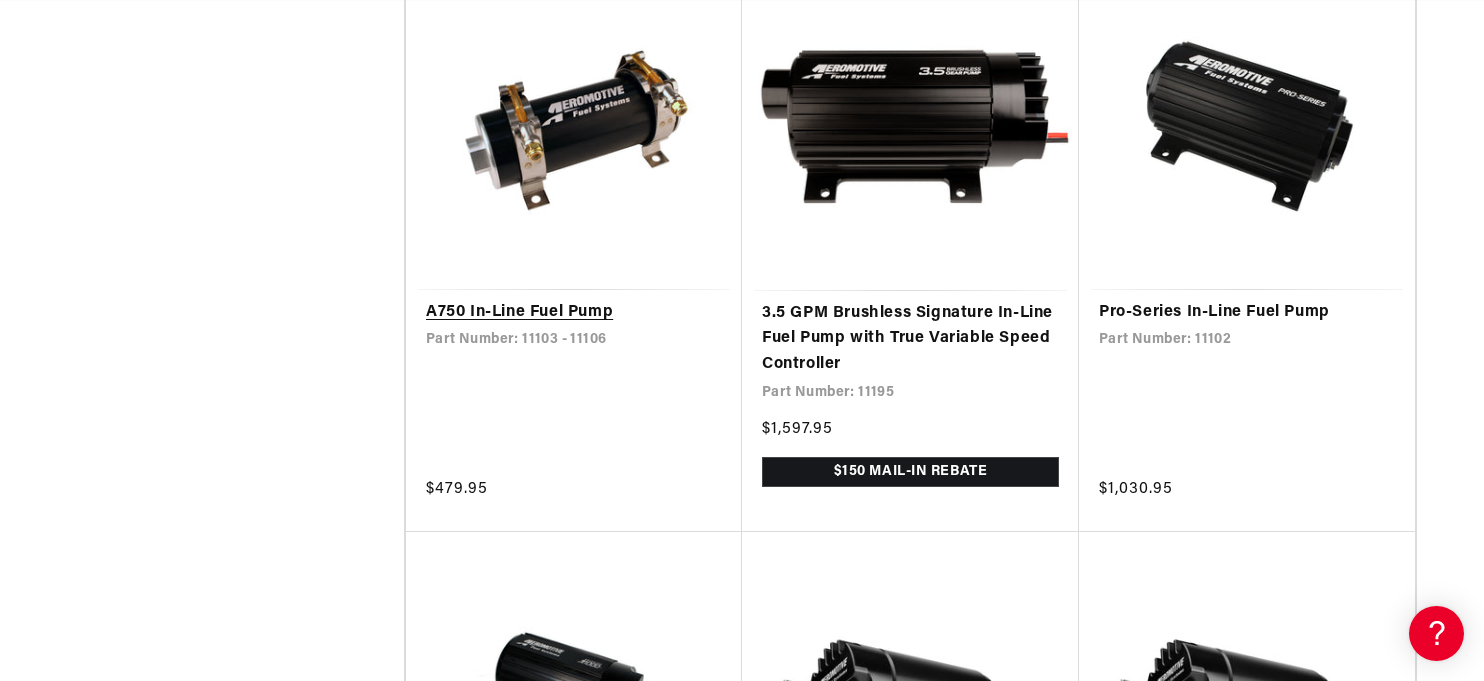 click on "A750 In-Line Fuel Pump" at bounding box center (574, 313) 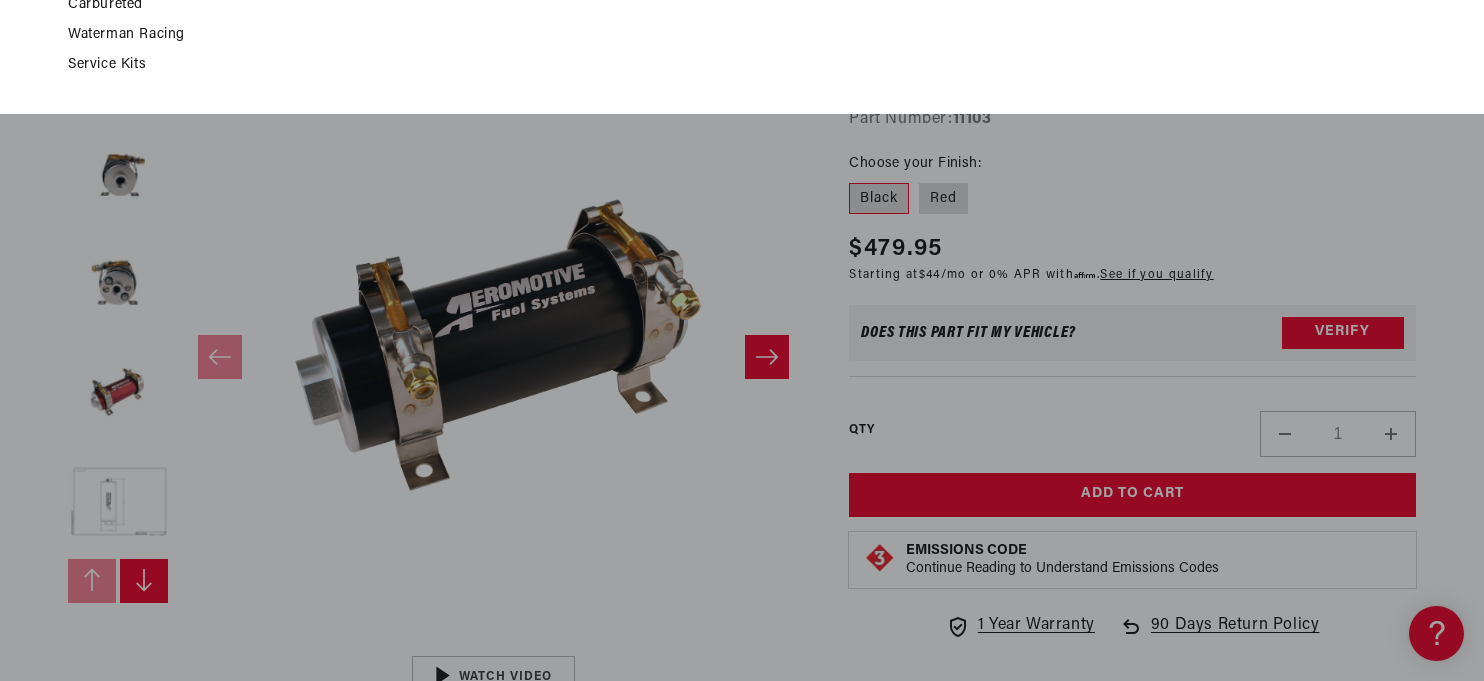 scroll, scrollTop: 312, scrollLeft: 0, axis: vertical 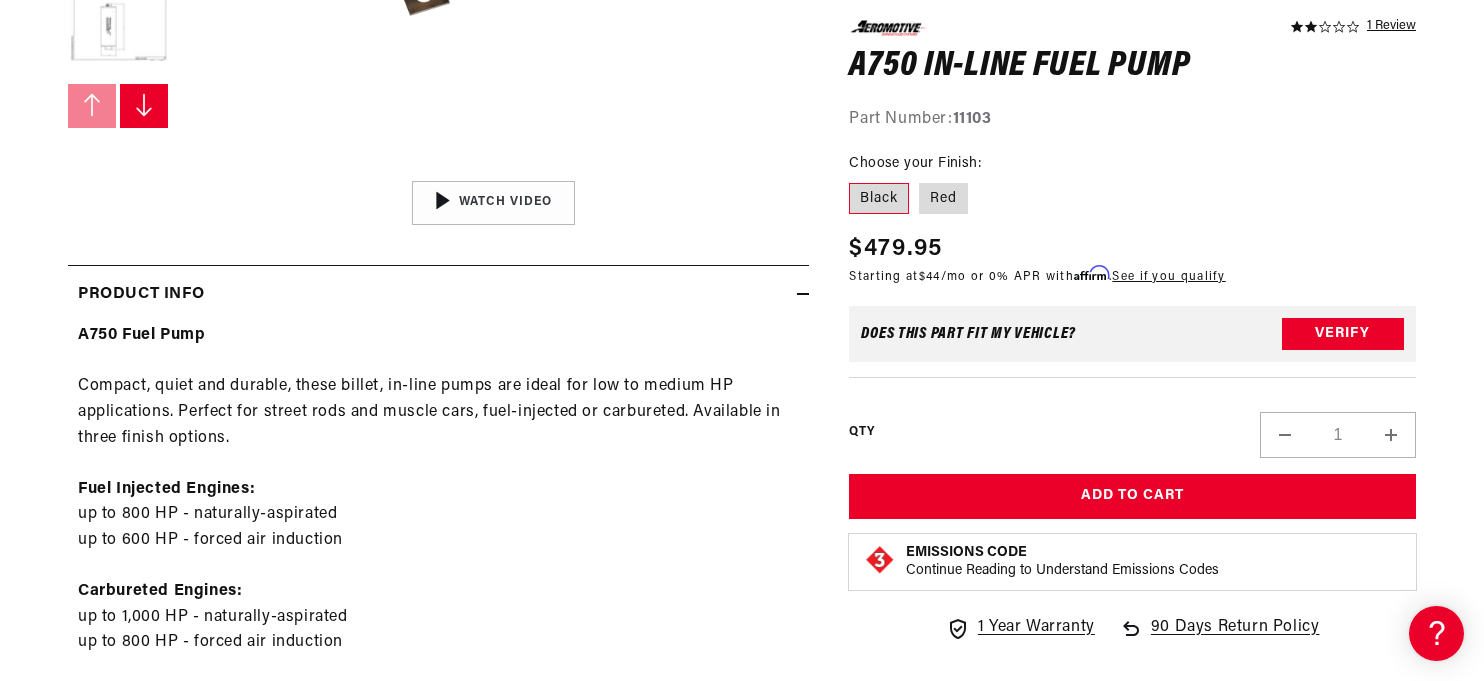 click on "A750 Fuel Pump Compact, quiet and durable, these billet, in-line pumps are ideal for low to medium HP applications. Perfect for street rods and muscle cars, fuel-injected or carbureted. Available in three finish options. Fuel Injected Engines: up to 800 HP - naturally-aspirated up to 600 HP - forced air induction Carbureted Engines: up to 1,000 HP - naturally-aspirated up to 800 HP - forced air induction
ORB-8 inlet ports and ORB-6 outlet ports
Compact size facilitates easy mounting
For EFI use regulator P/N 13138, 13109 or P/N 13303.
For Carbureted use regulator P/N 13204 or P/N 13304.
Fully submersible for custom, in-tank placement
Available in Red, Black, and Platinum finish options" at bounding box center (438, 691) 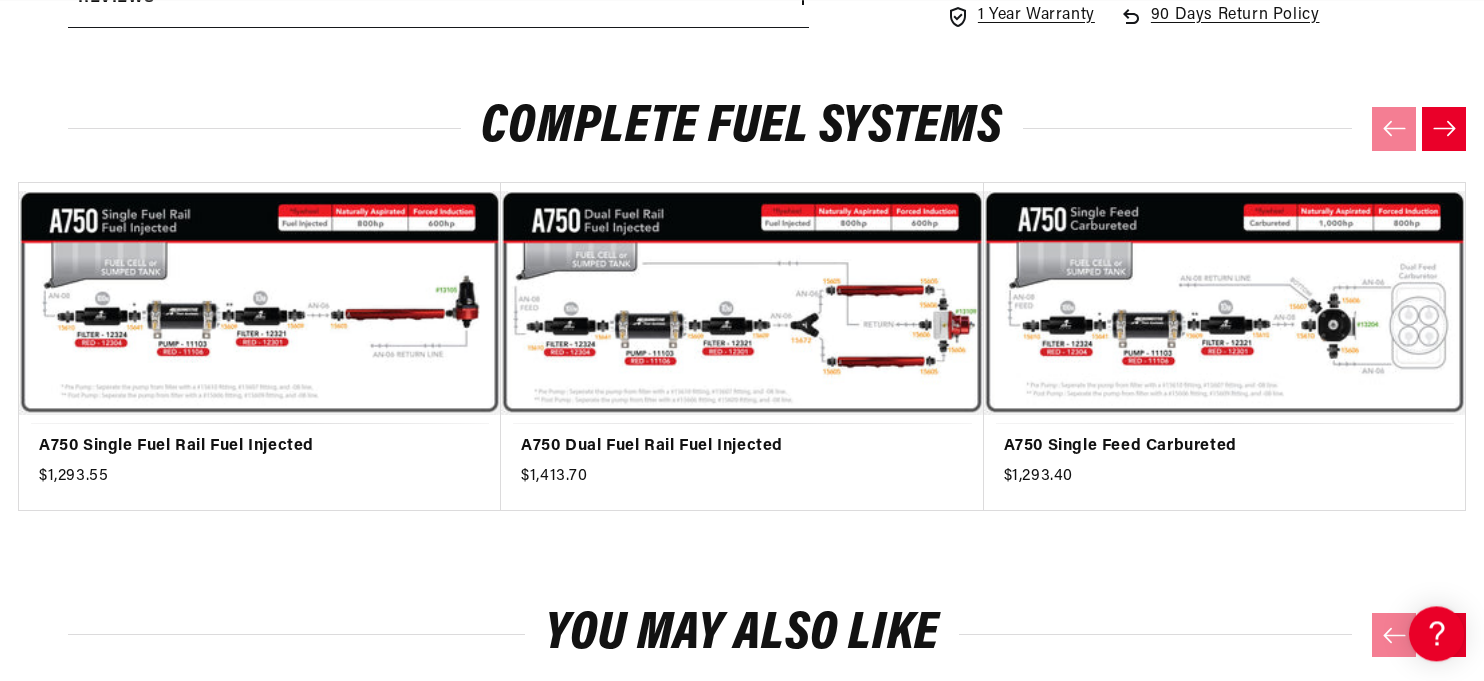 scroll, scrollTop: 2270, scrollLeft: 0, axis: vertical 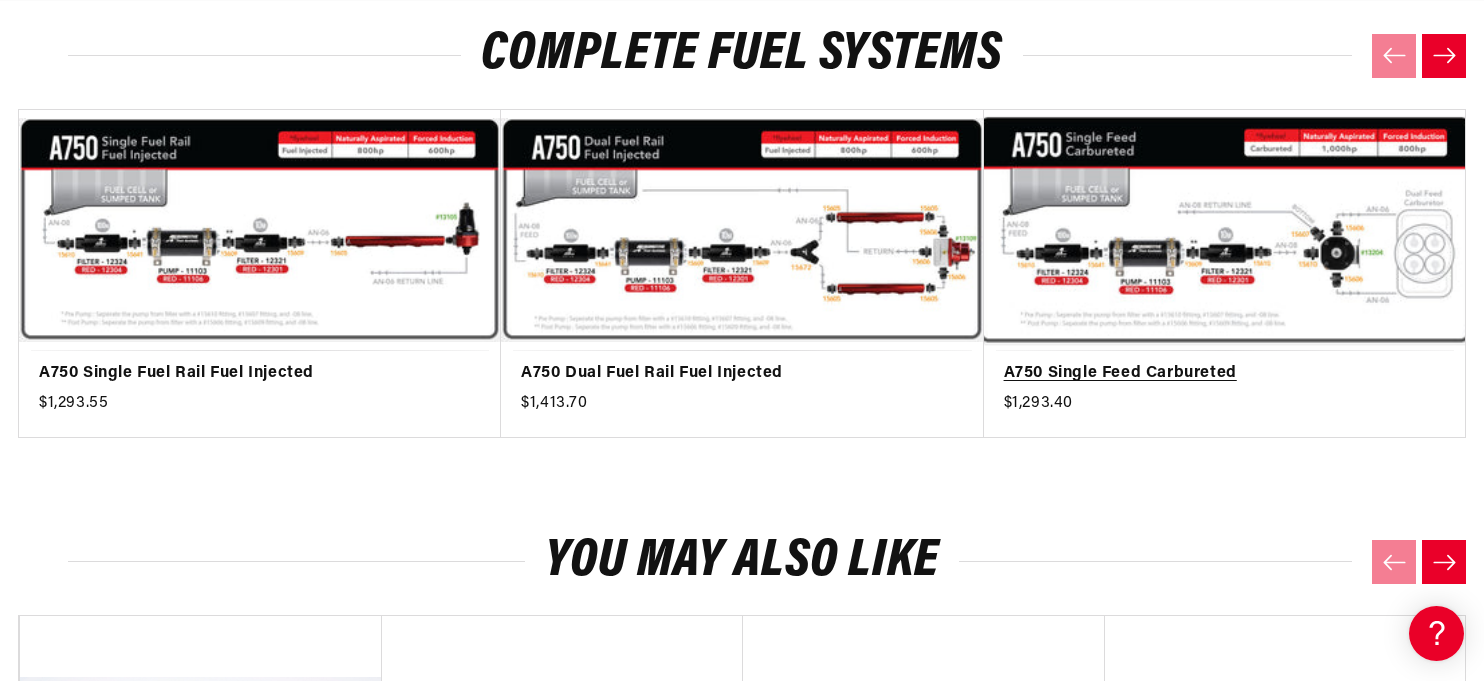 click on "A750 Single Feed Carbureted" at bounding box center [1215, 374] 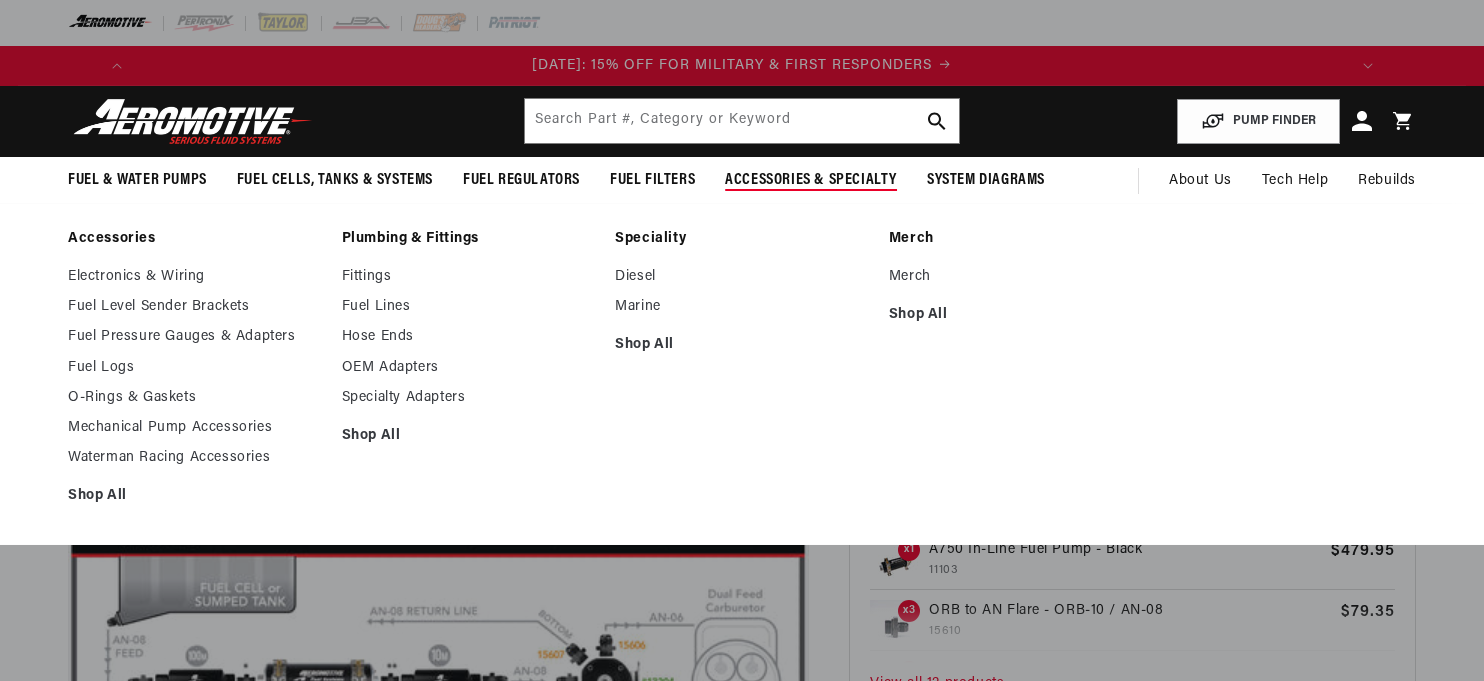 scroll, scrollTop: 0, scrollLeft: 0, axis: both 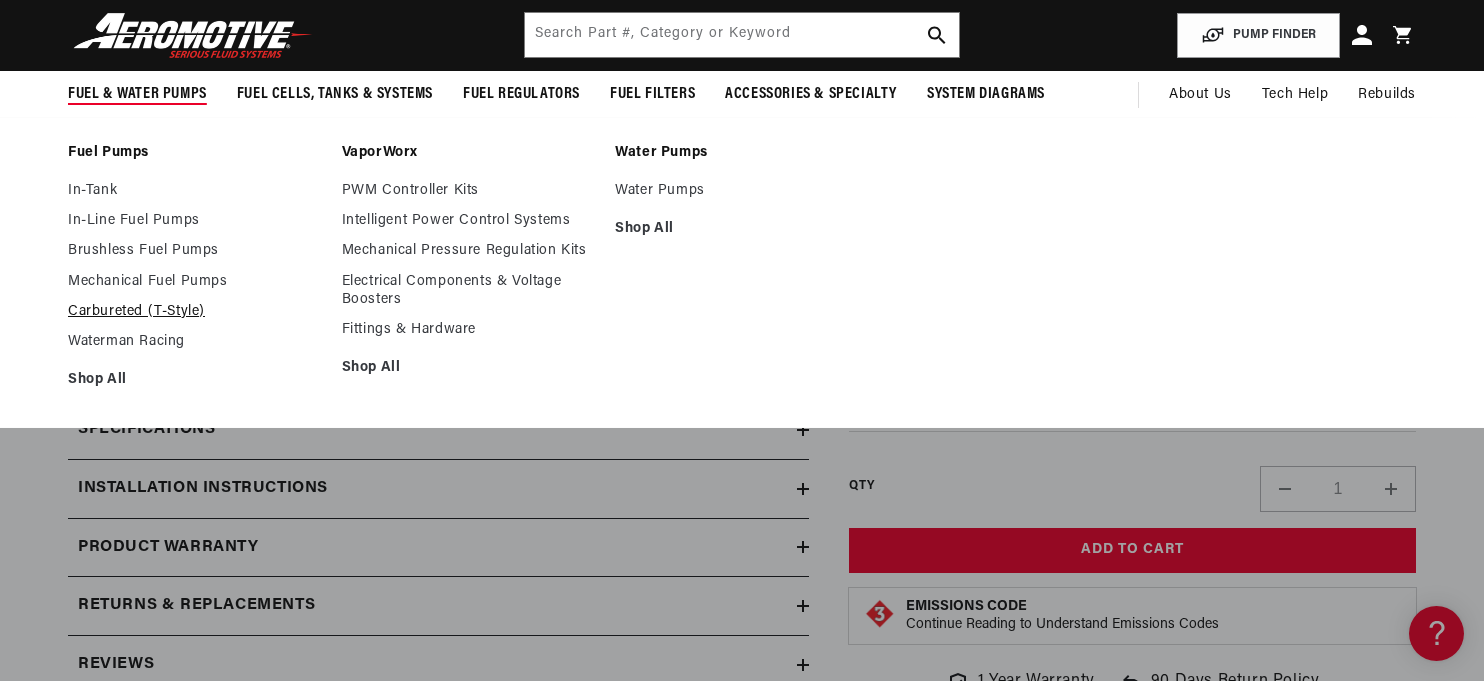 click on "Carbureted (T-Style)" at bounding box center (195, 312) 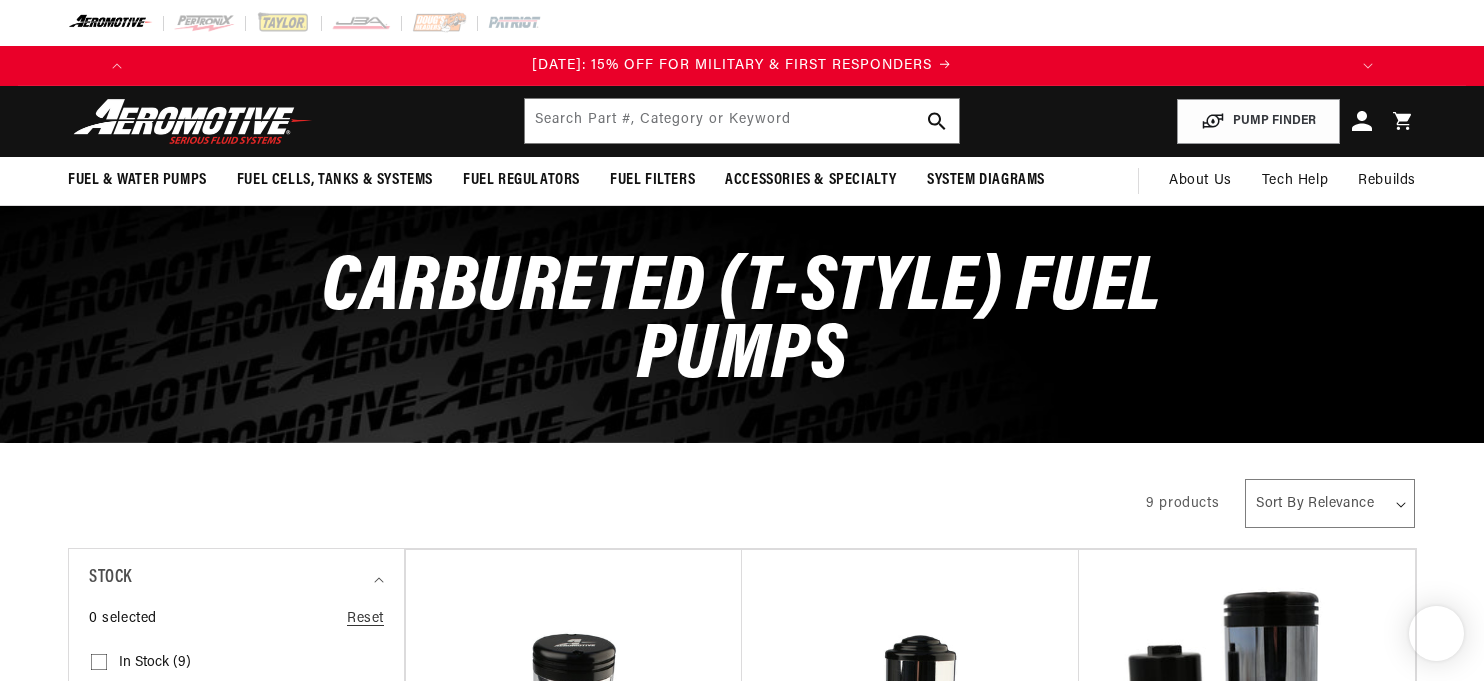scroll, scrollTop: 0, scrollLeft: 0, axis: both 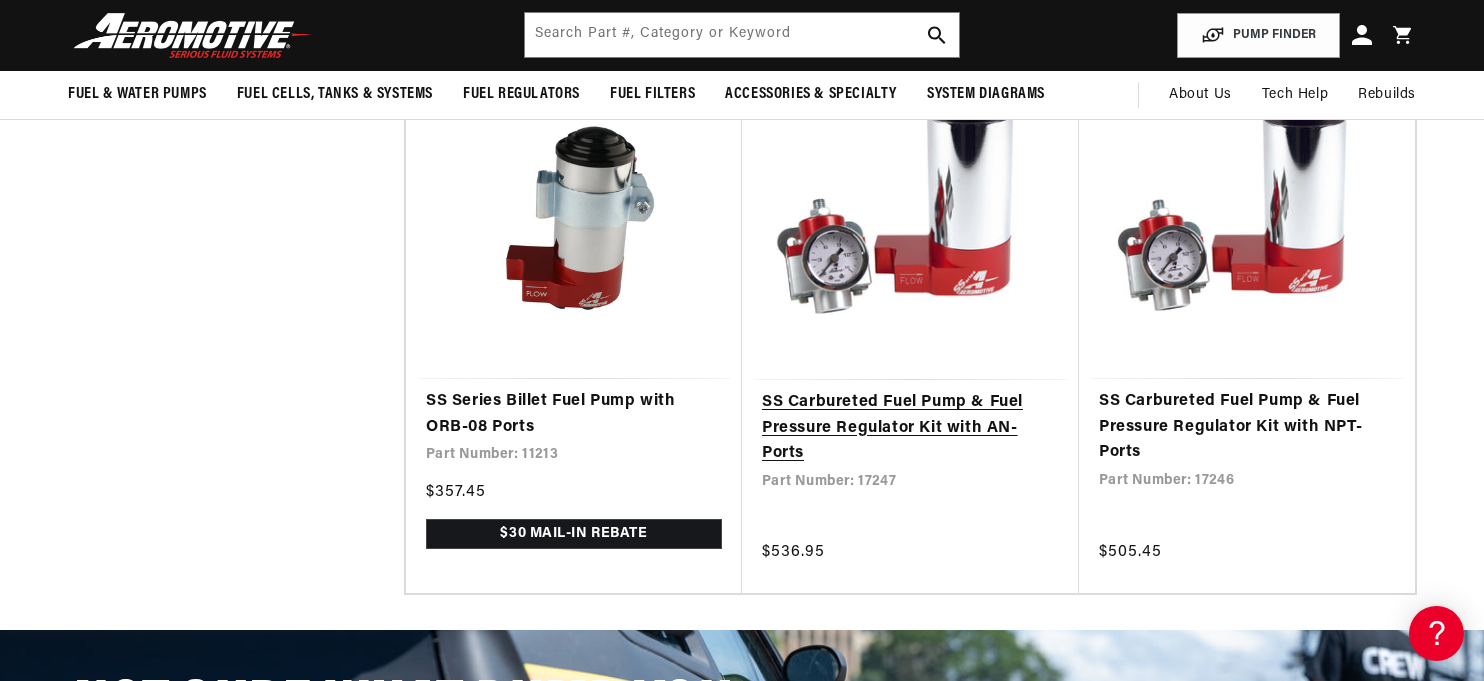 click on "SS Carbureted Fuel Pump & Fuel Pressure Regulator Kit with AN- Ports" at bounding box center (910, 428) 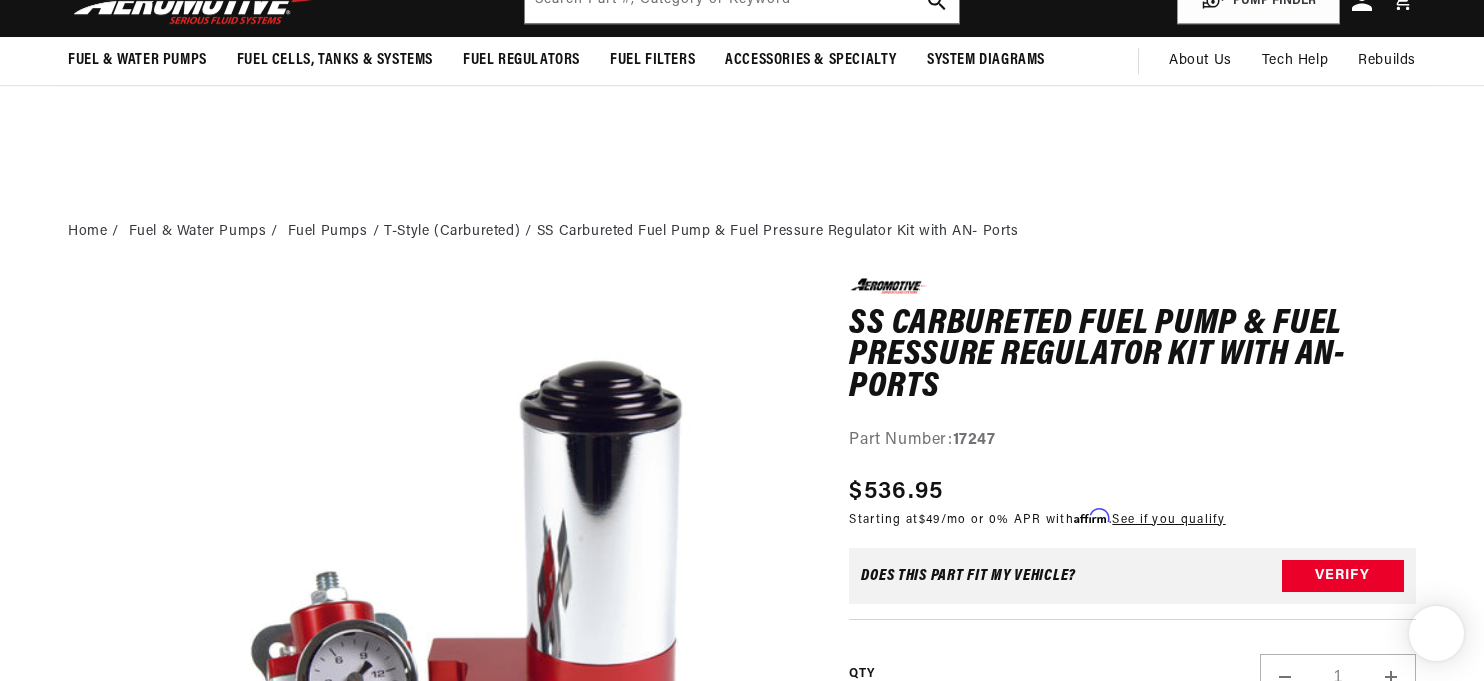 scroll, scrollTop: 792, scrollLeft: 0, axis: vertical 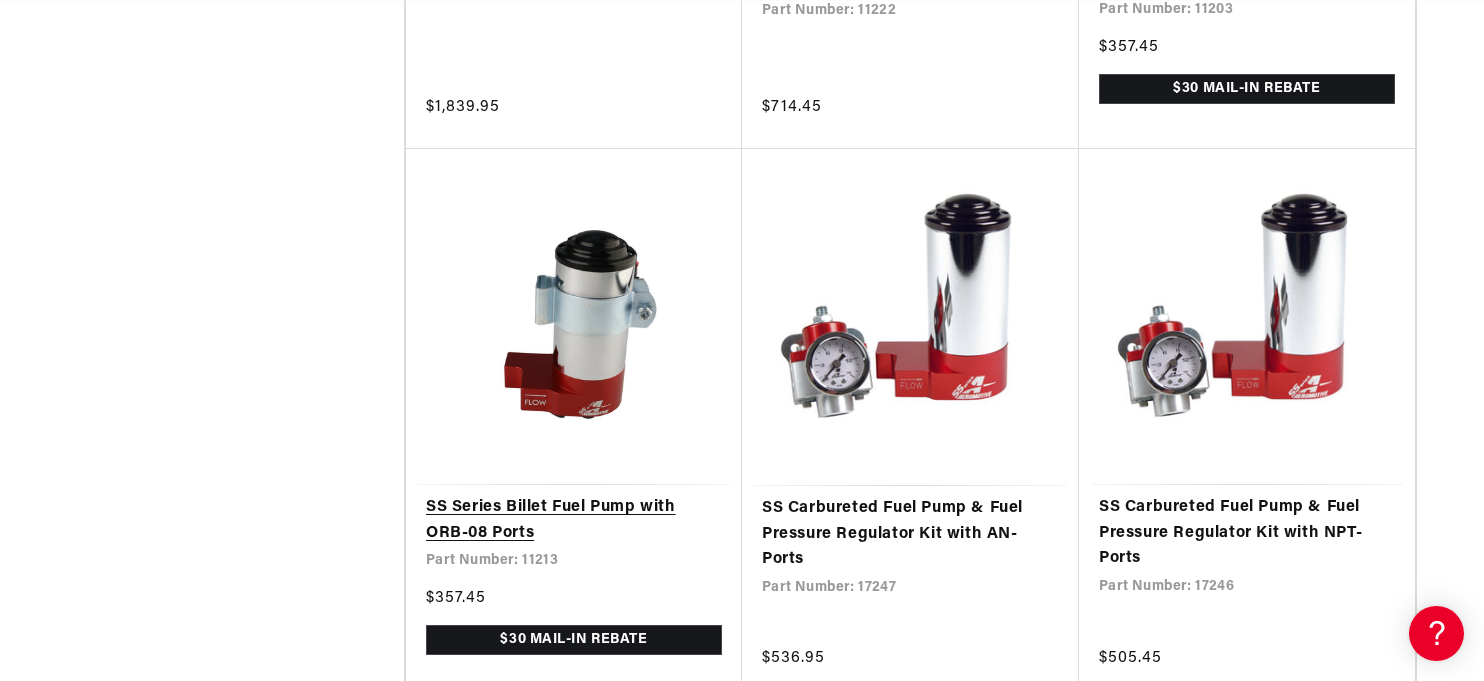 click on "SS Series Billet Fuel Pump with ORB-08 Ports" at bounding box center (574, 520) 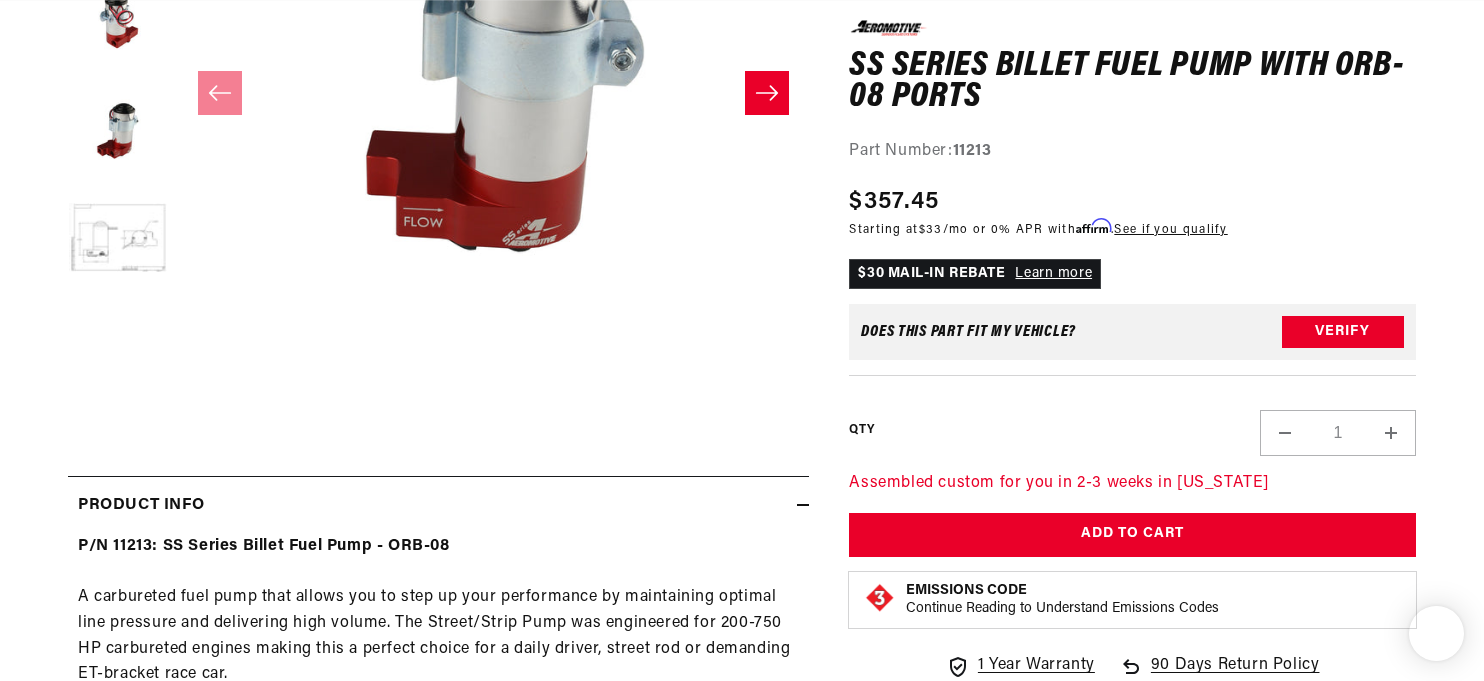 scroll, scrollTop: 580, scrollLeft: 0, axis: vertical 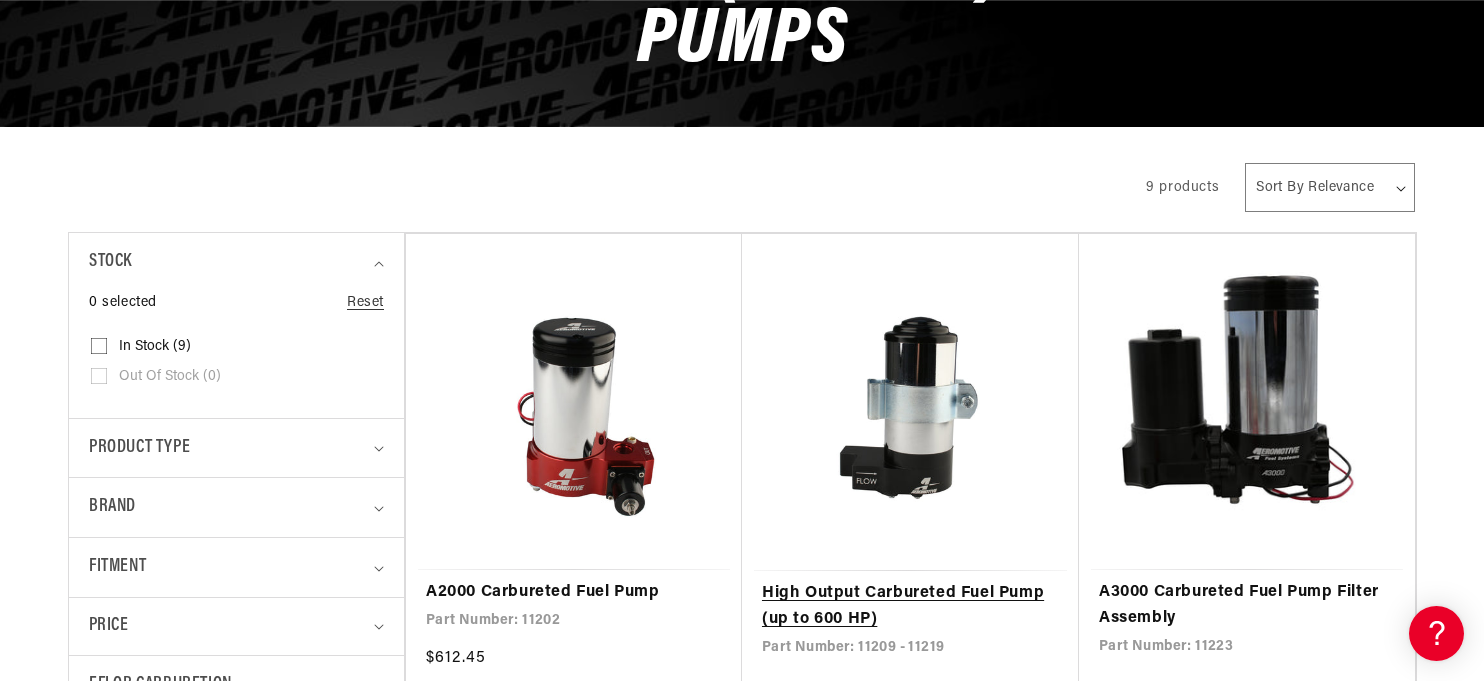 click on "High Output Carbureted Fuel Pump (up to 600 HP)" at bounding box center [910, 606] 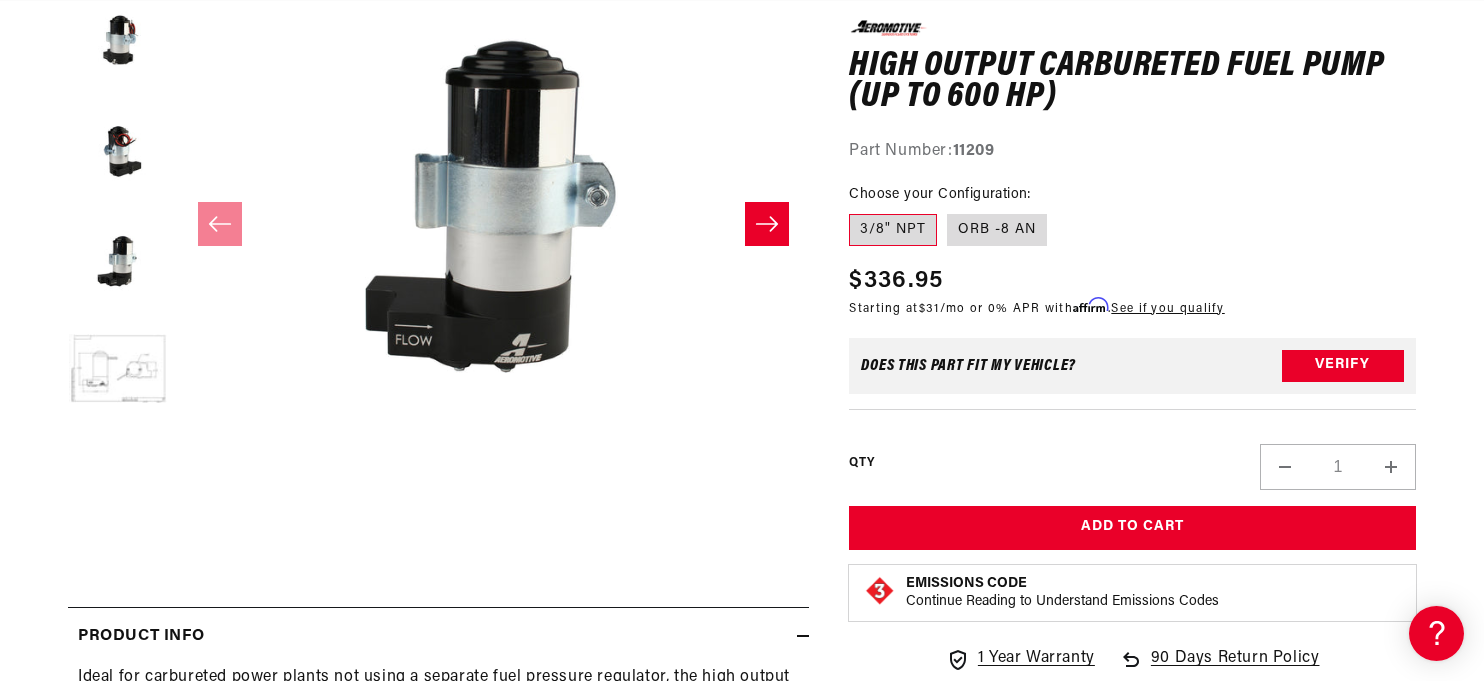 scroll, scrollTop: 422, scrollLeft: 0, axis: vertical 